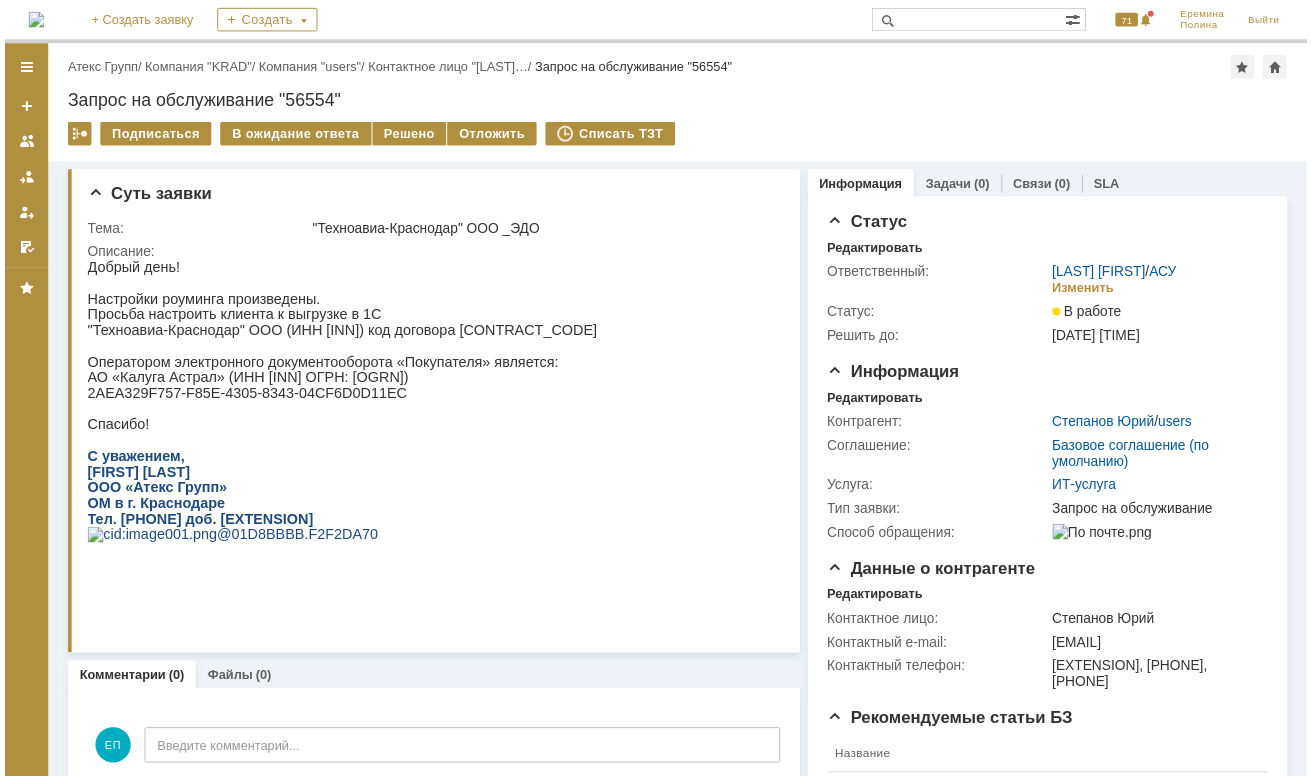 scroll, scrollTop: 0, scrollLeft: 0, axis: both 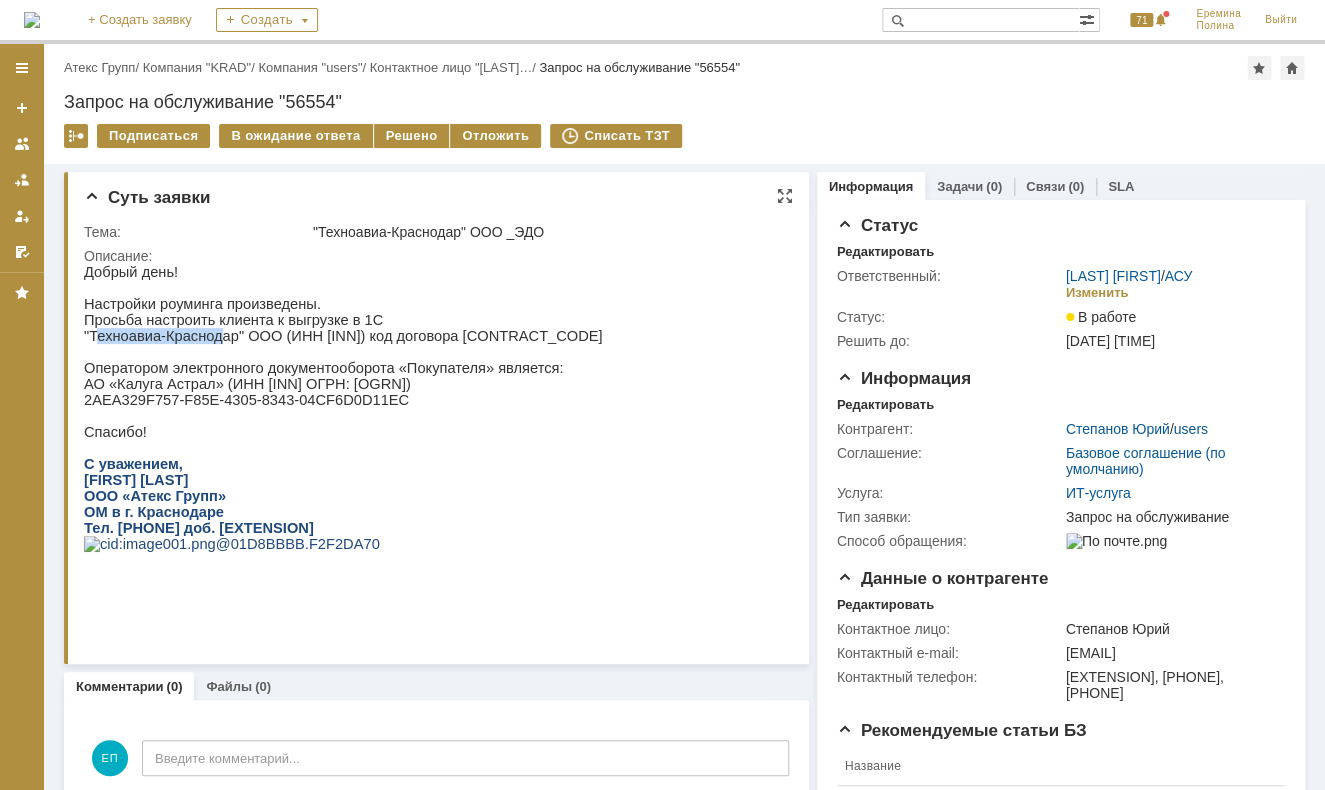 drag, startPoint x: 98, startPoint y: 337, endPoint x: 213, endPoint y: 336, distance: 115.00435 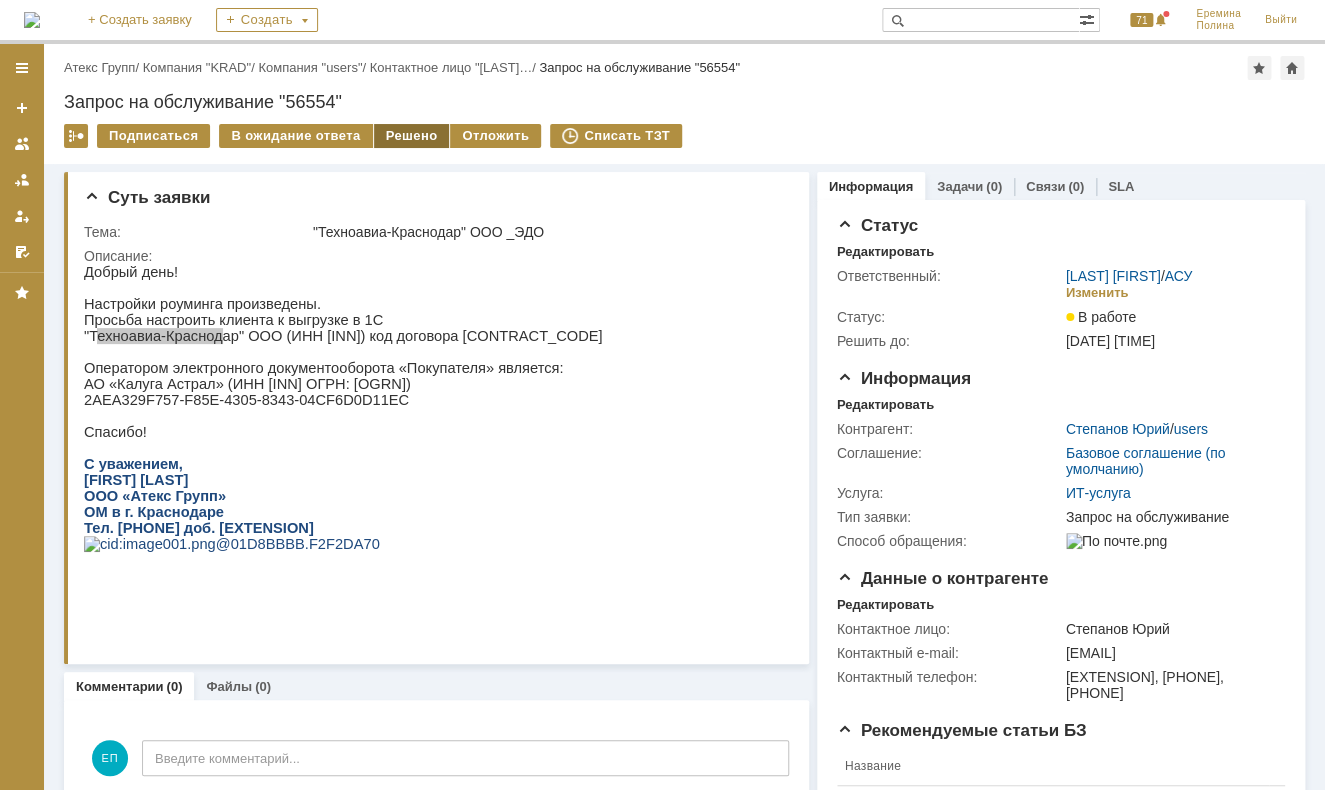click on "Решено" at bounding box center (412, 136) 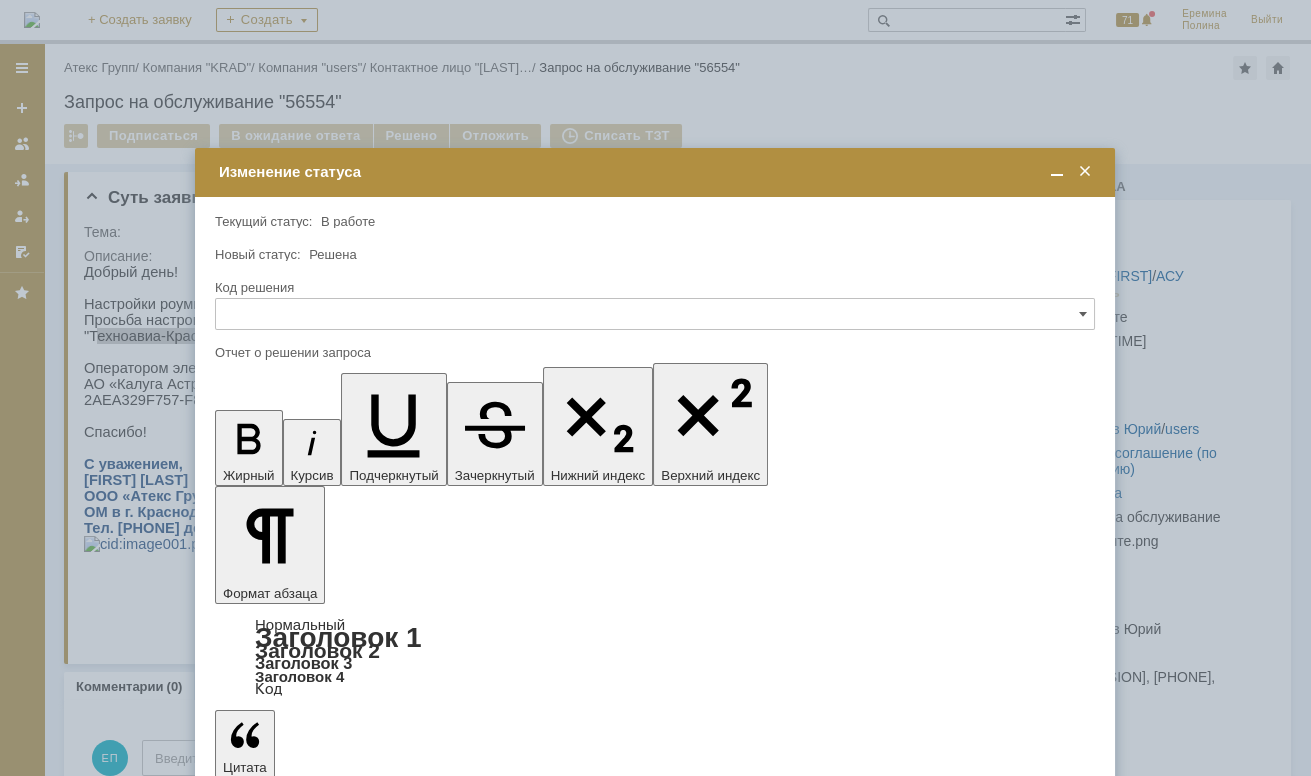 type 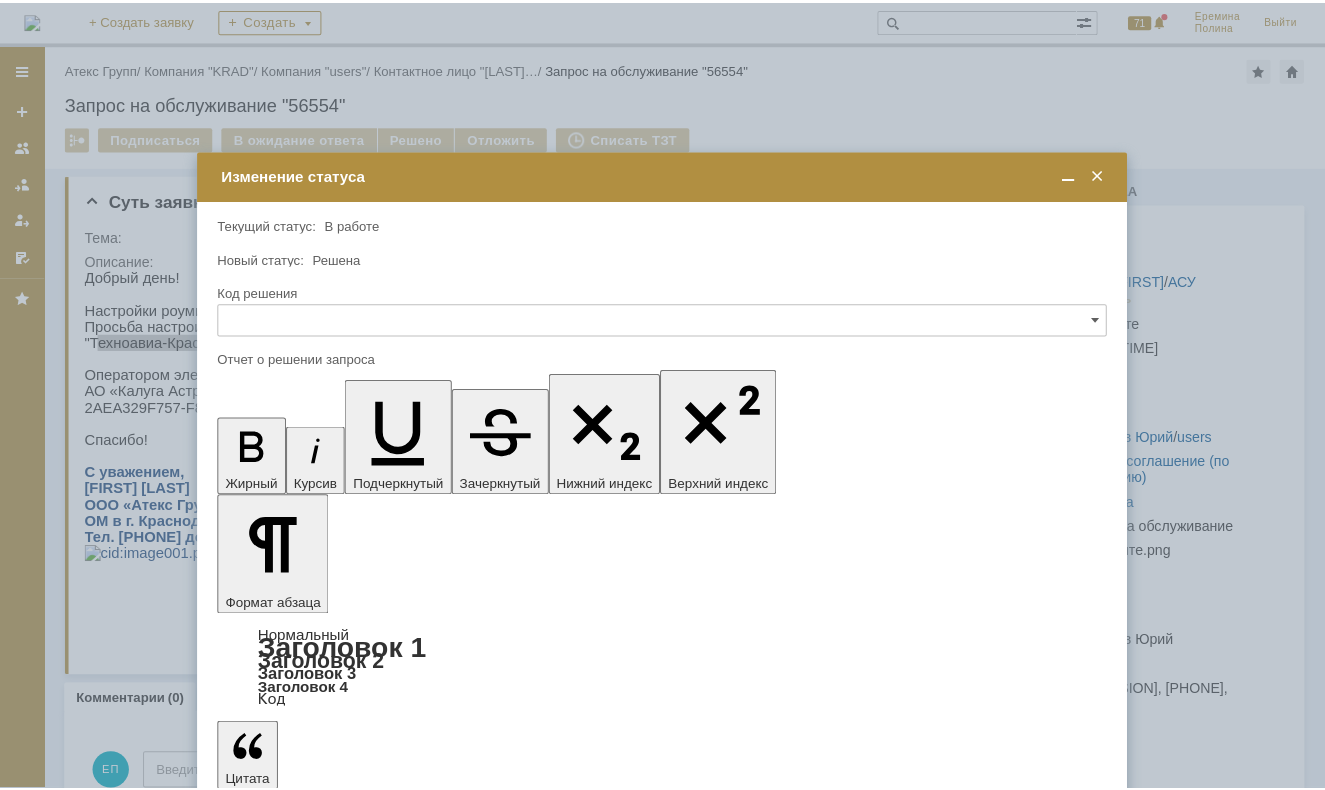 scroll, scrollTop: 0, scrollLeft: 0, axis: both 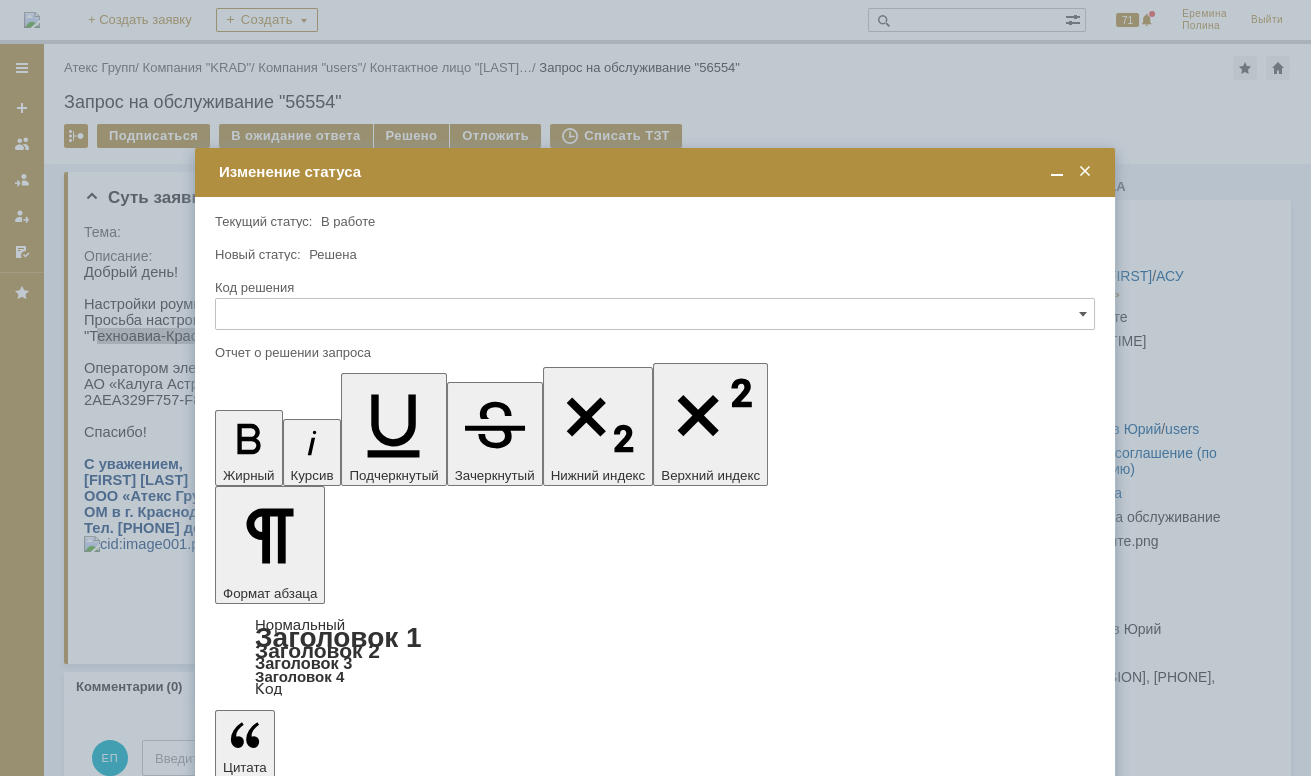 click at bounding box center (378, 5777) 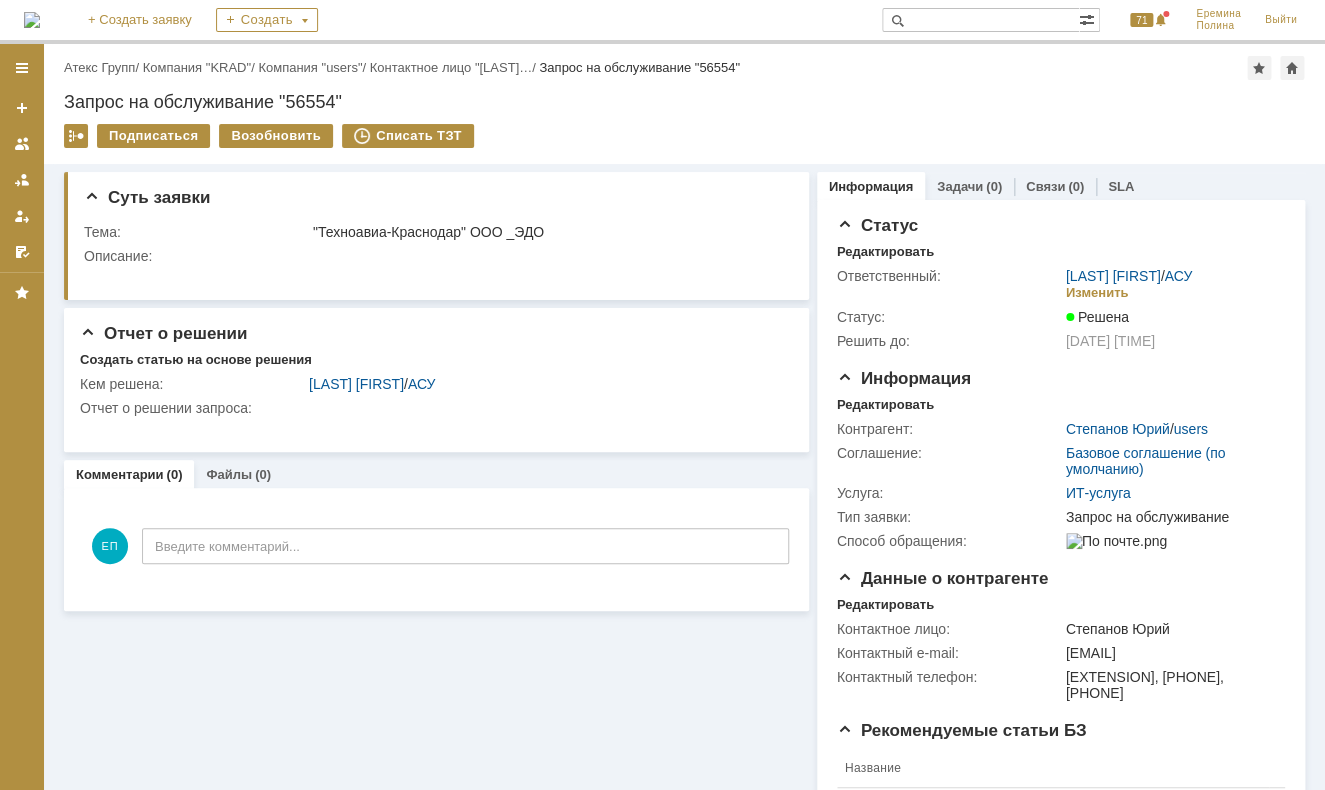 scroll, scrollTop: 0, scrollLeft: 0, axis: both 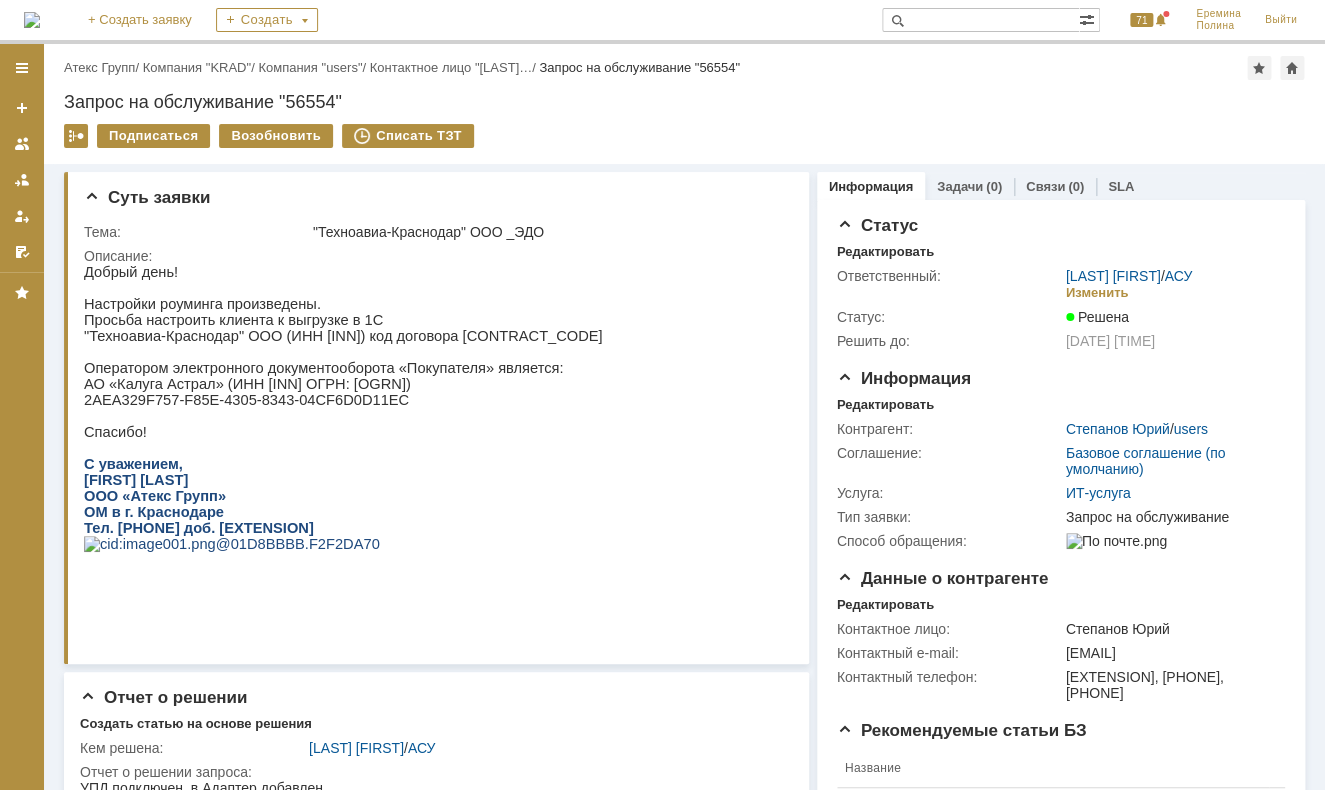 click on "Атекс Групп" at bounding box center (99, 67) 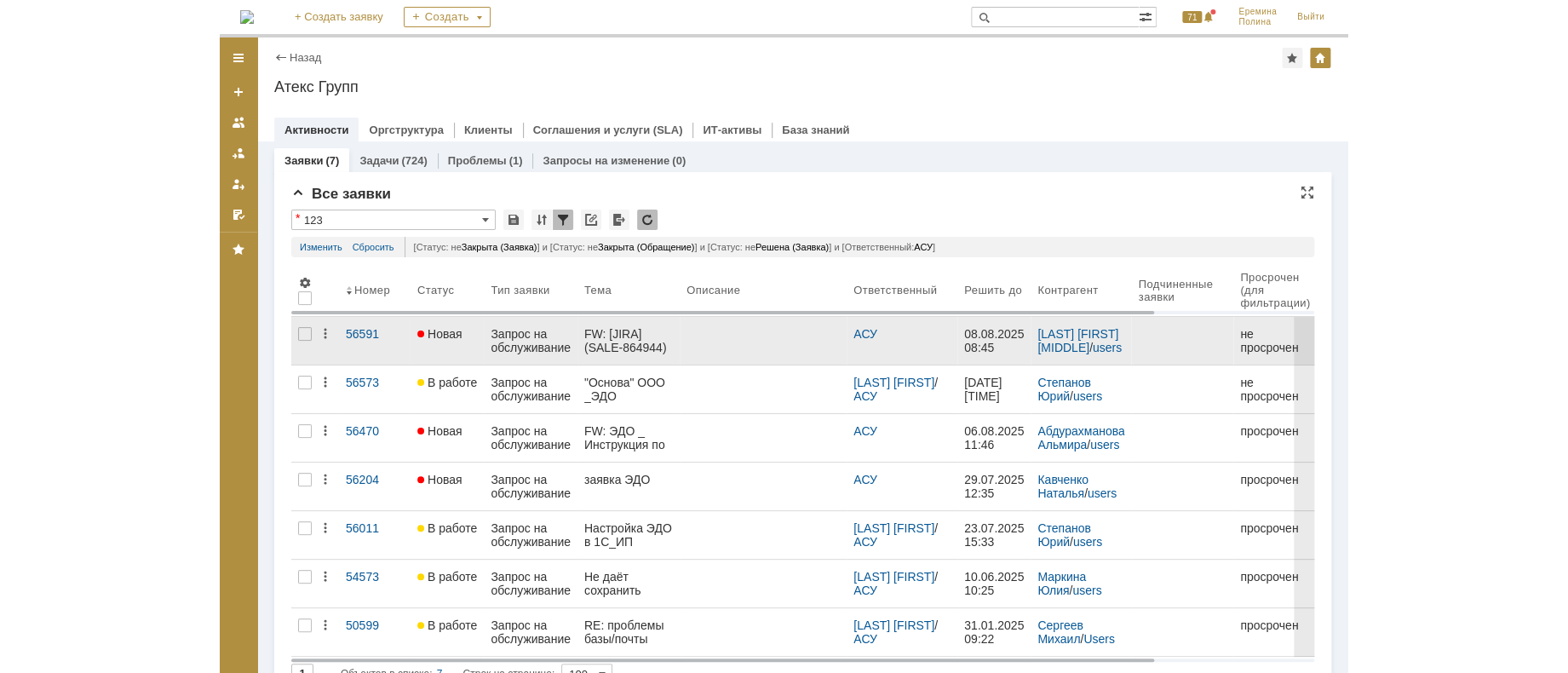 scroll, scrollTop: 0, scrollLeft: 0, axis: both 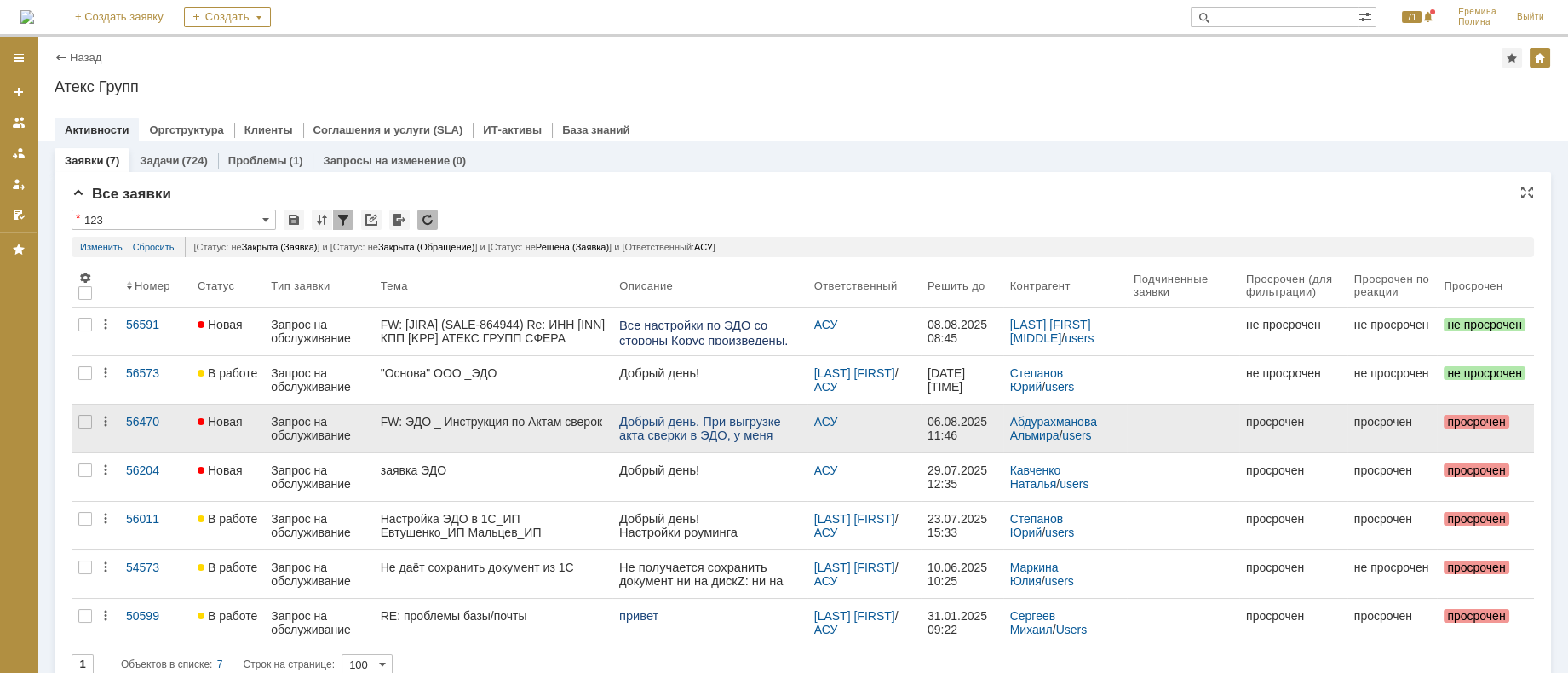 click on "Добрый день. При выгрузке акта сверки в ЭДО, у меня отсутствует кнопка ПОДПИСАТЬ (которая указана в п.10 инструкции «Сверка с КА), прошу привязать мою ЭЦП." at bounding box center [709, 463] 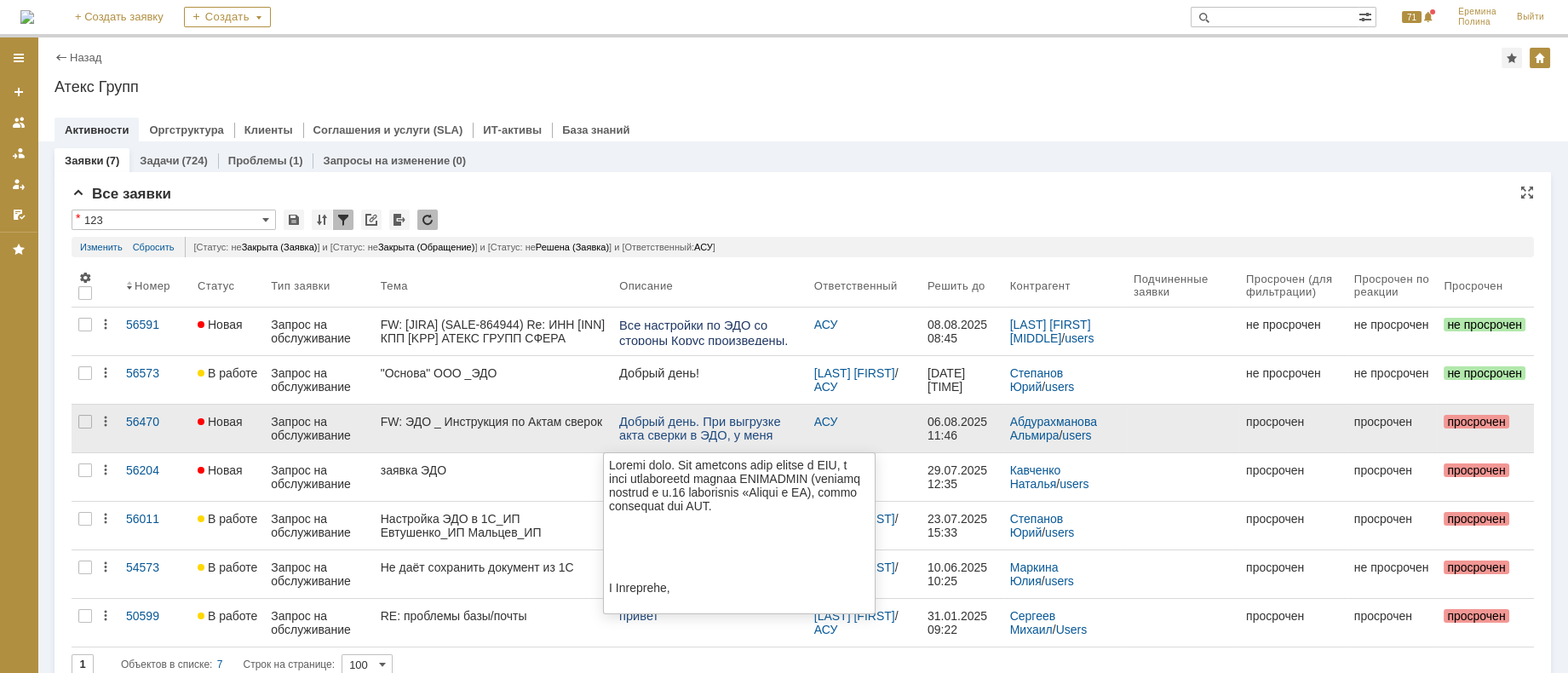 click on "FW: ЭДО _ Инструкция по Актам сверок" at bounding box center [493, 422] 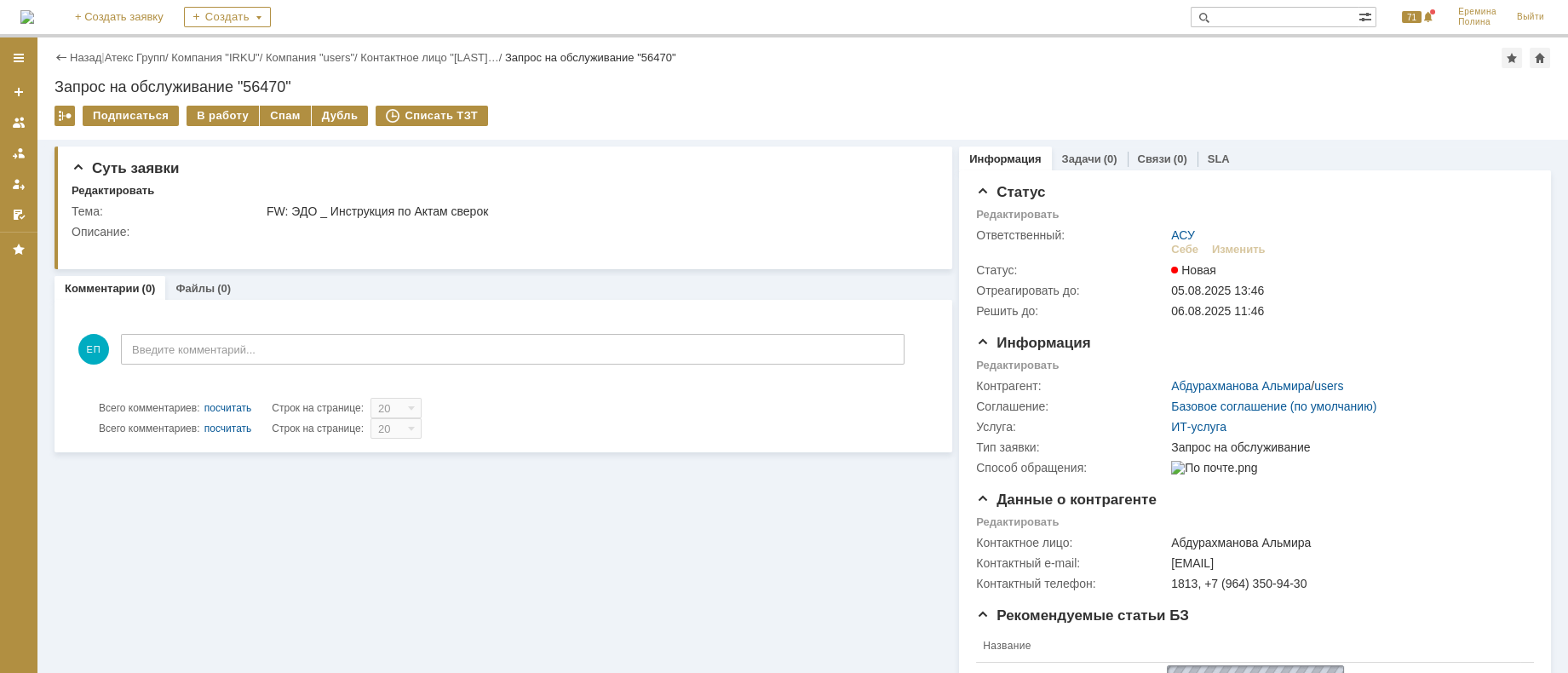 scroll, scrollTop: 0, scrollLeft: 0, axis: both 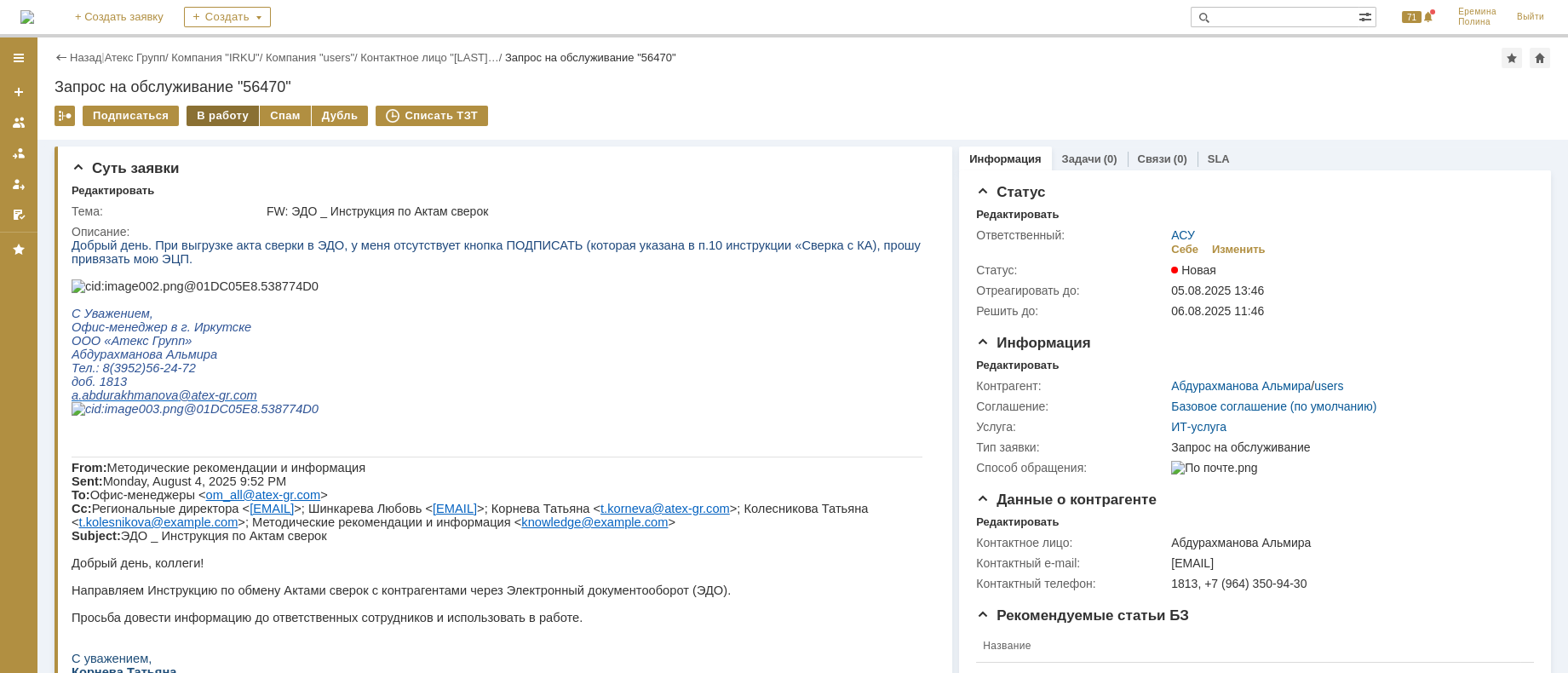 click on "В работу" at bounding box center (222, 116) 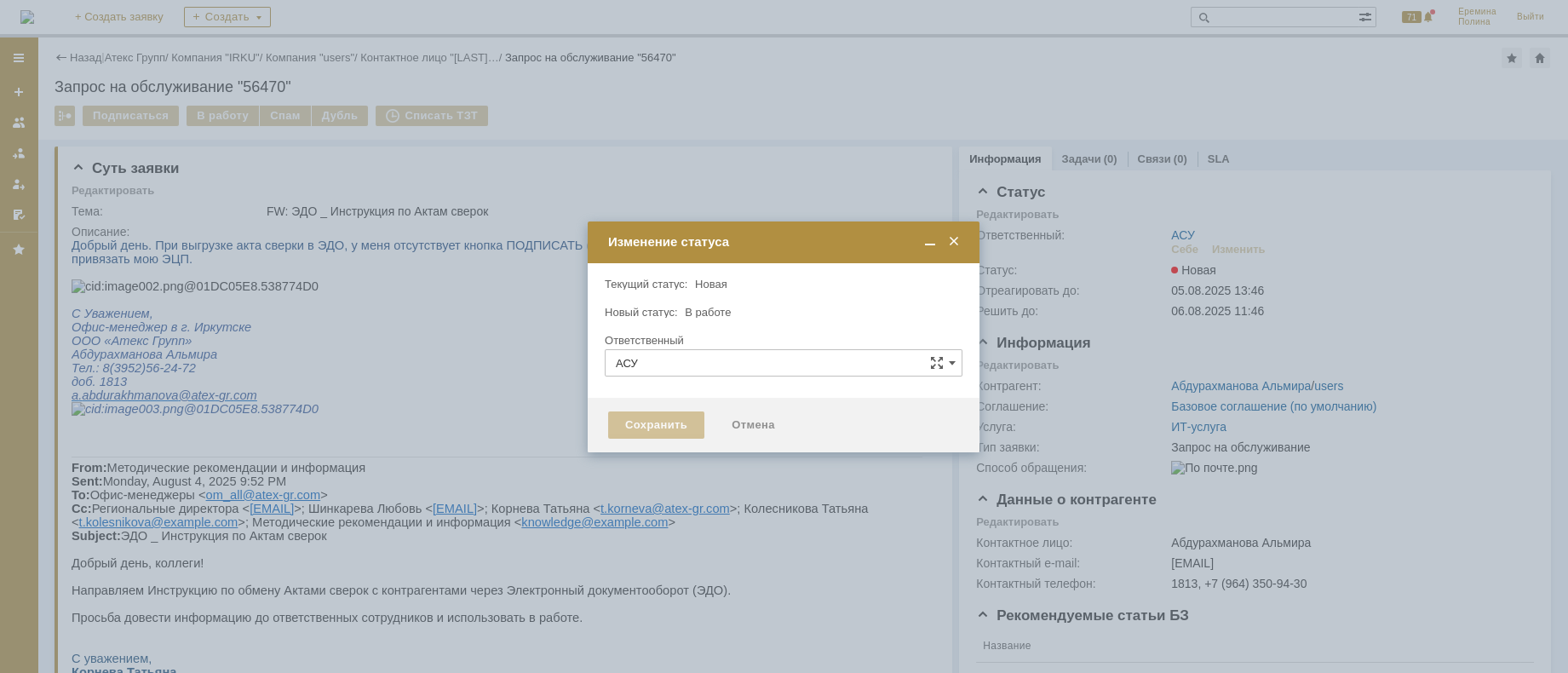 type on "[LAST] [FIRST]" 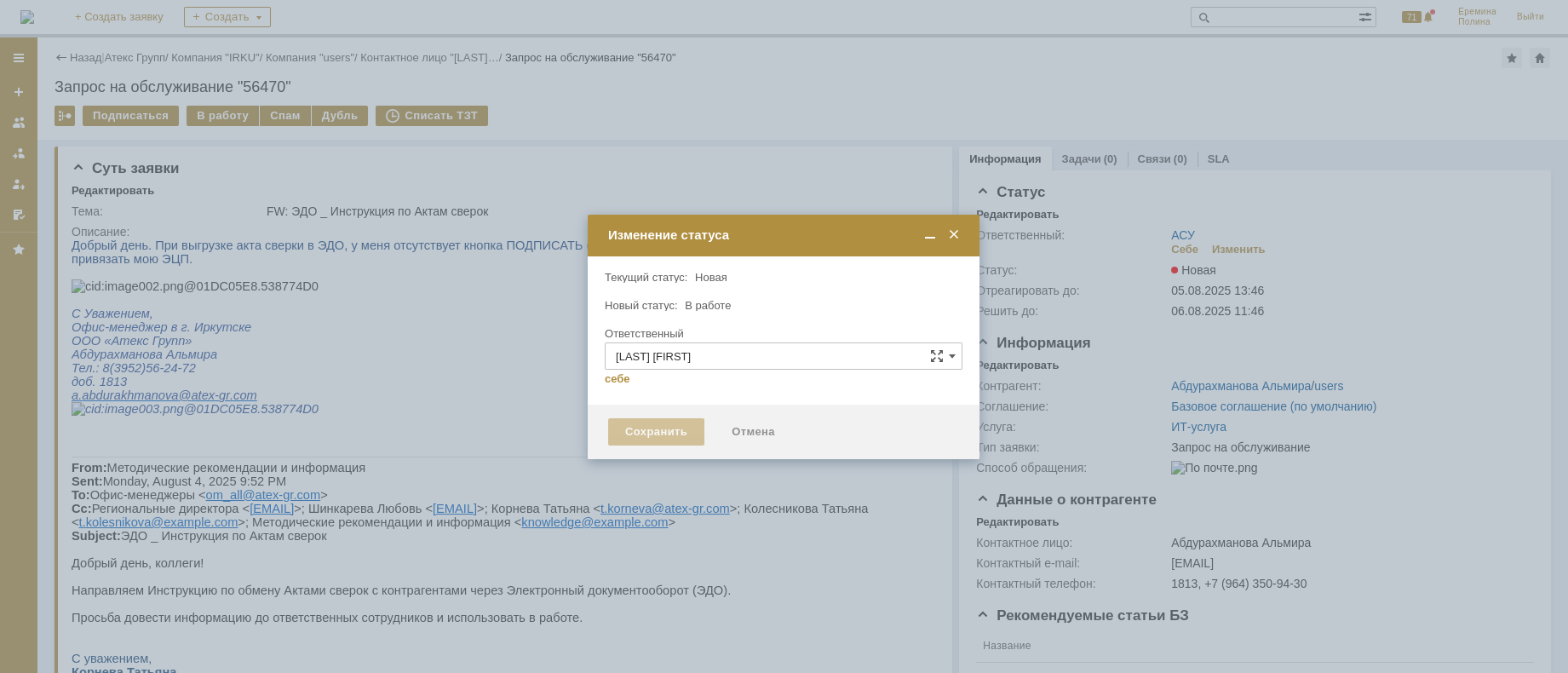 type 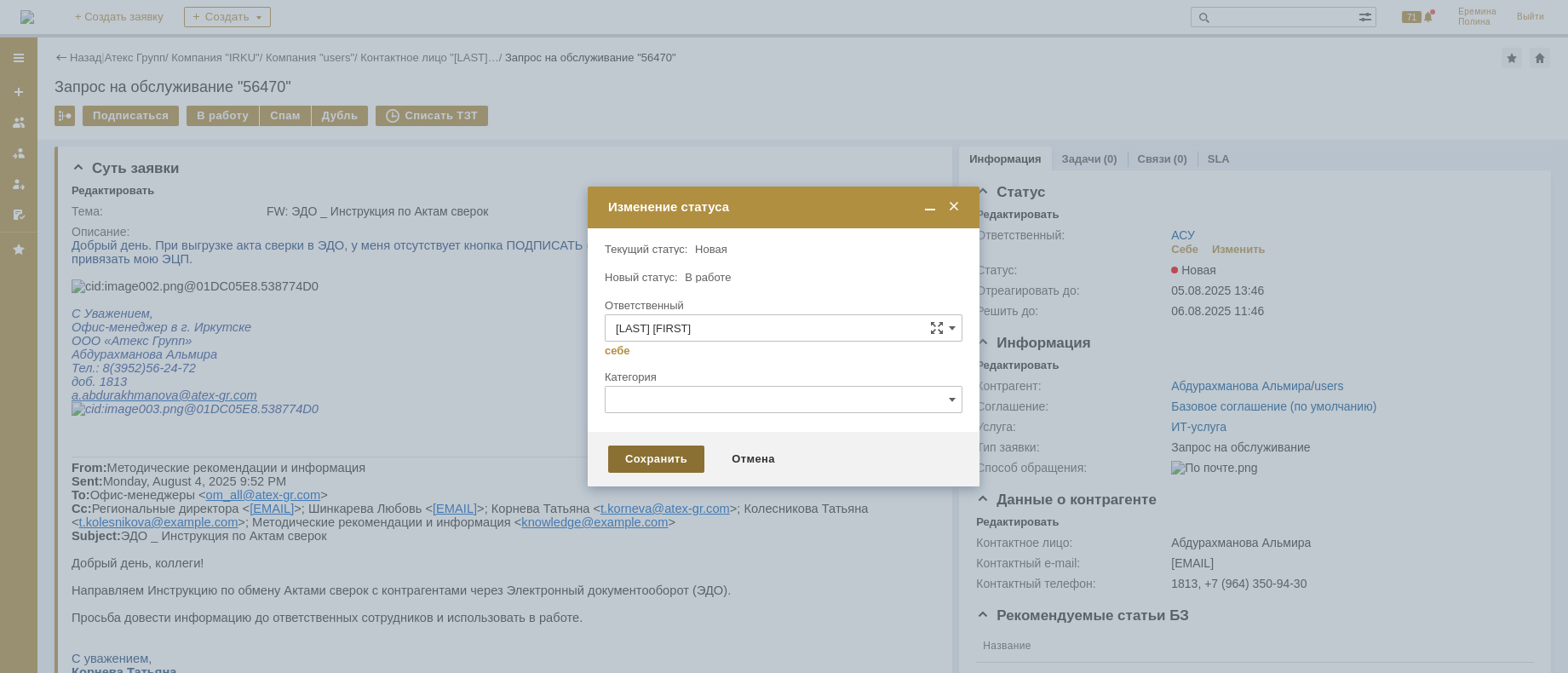 click on "Сохранить" at bounding box center [656, 459] 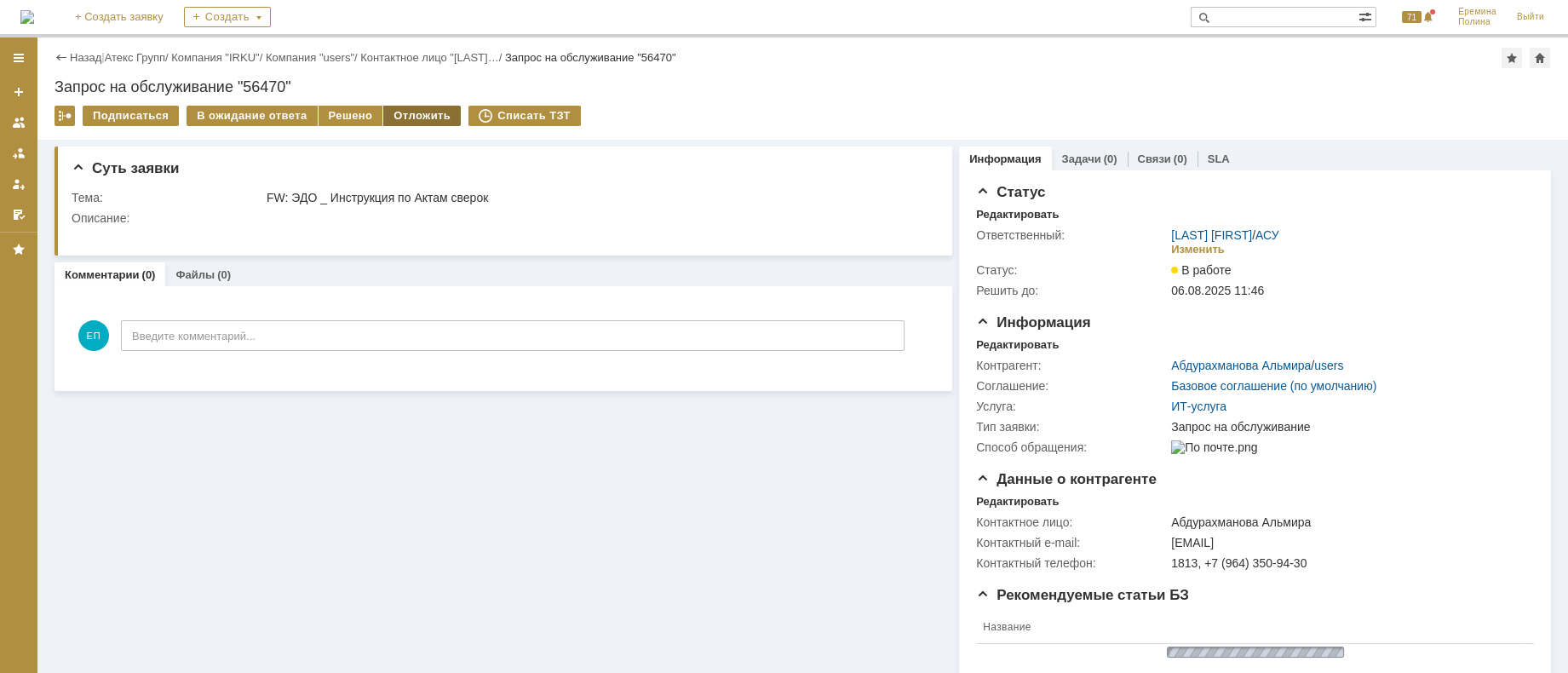scroll, scrollTop: 0, scrollLeft: 0, axis: both 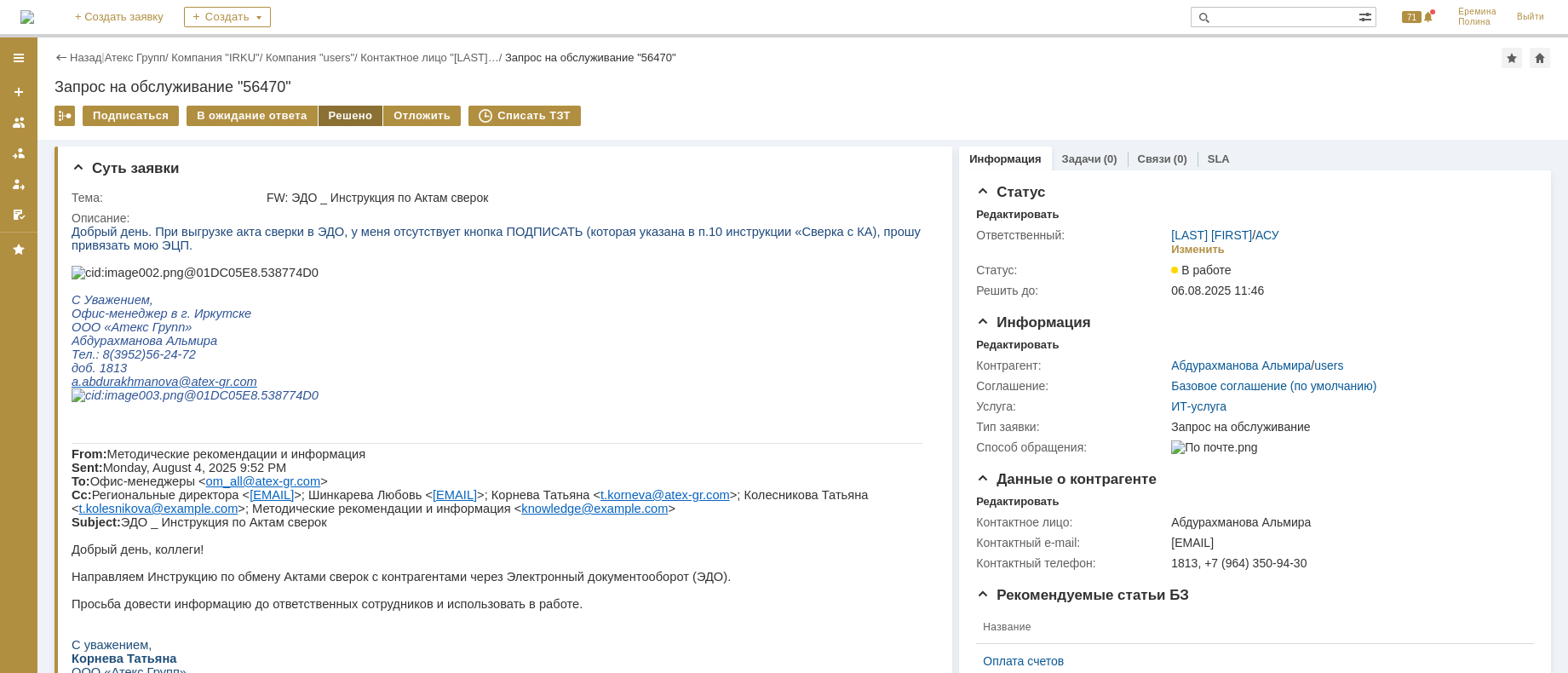 click on "Решено" at bounding box center (351, 116) 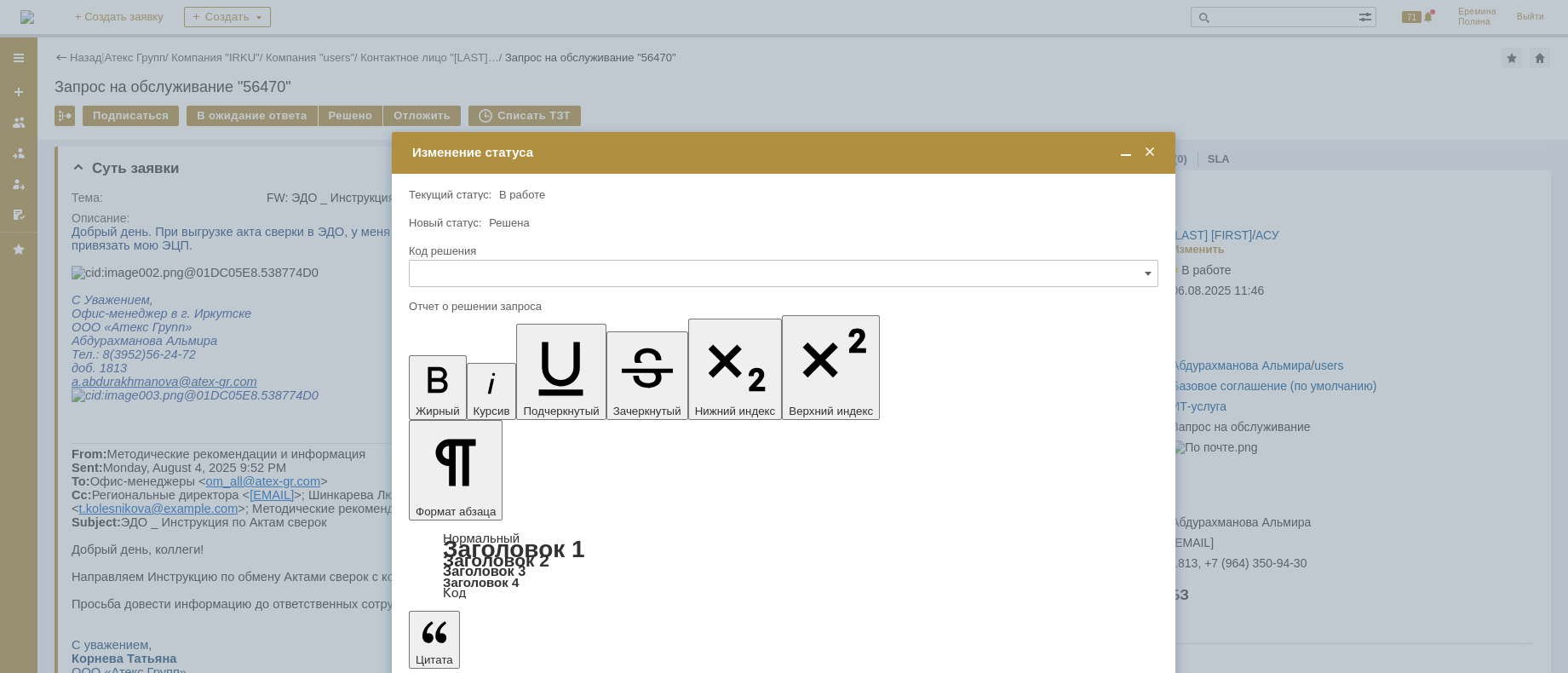 scroll, scrollTop: 0, scrollLeft: 0, axis: both 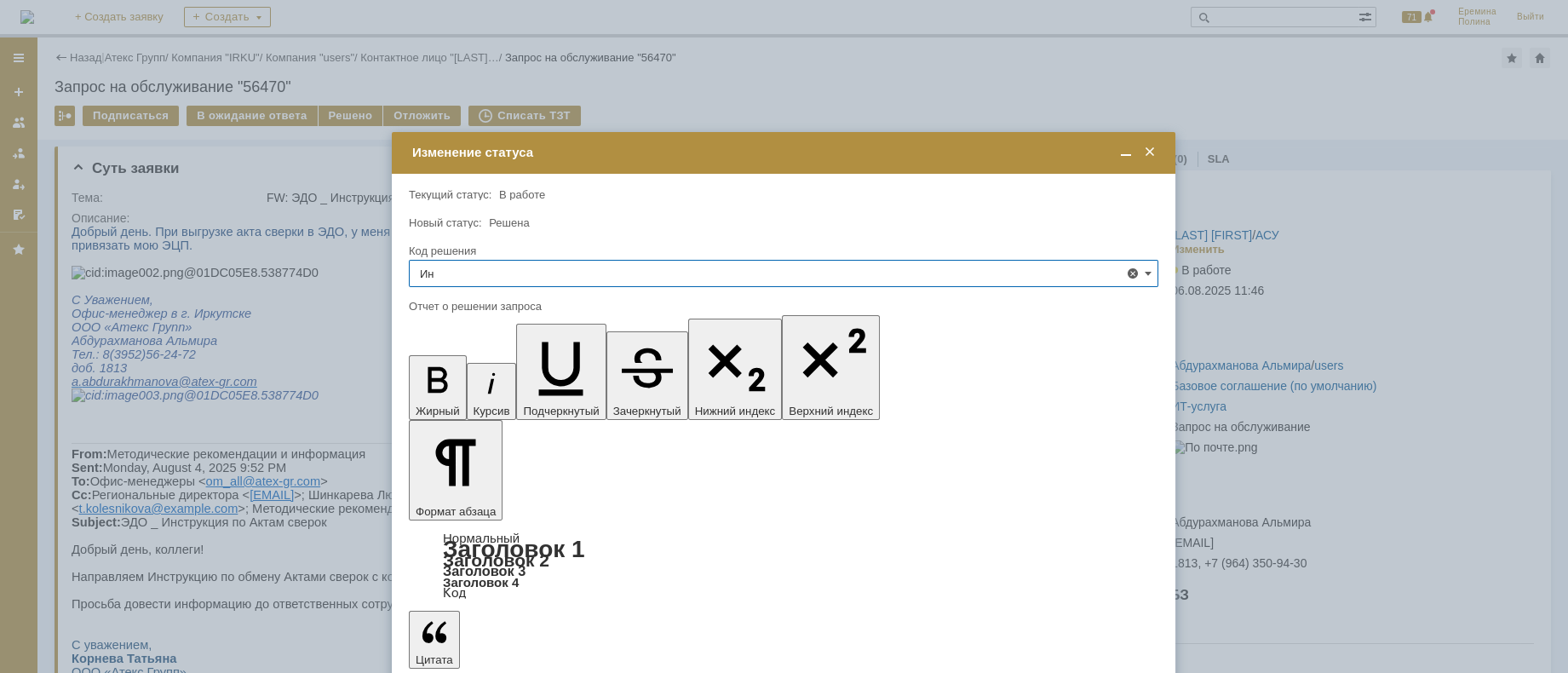 type on "И" 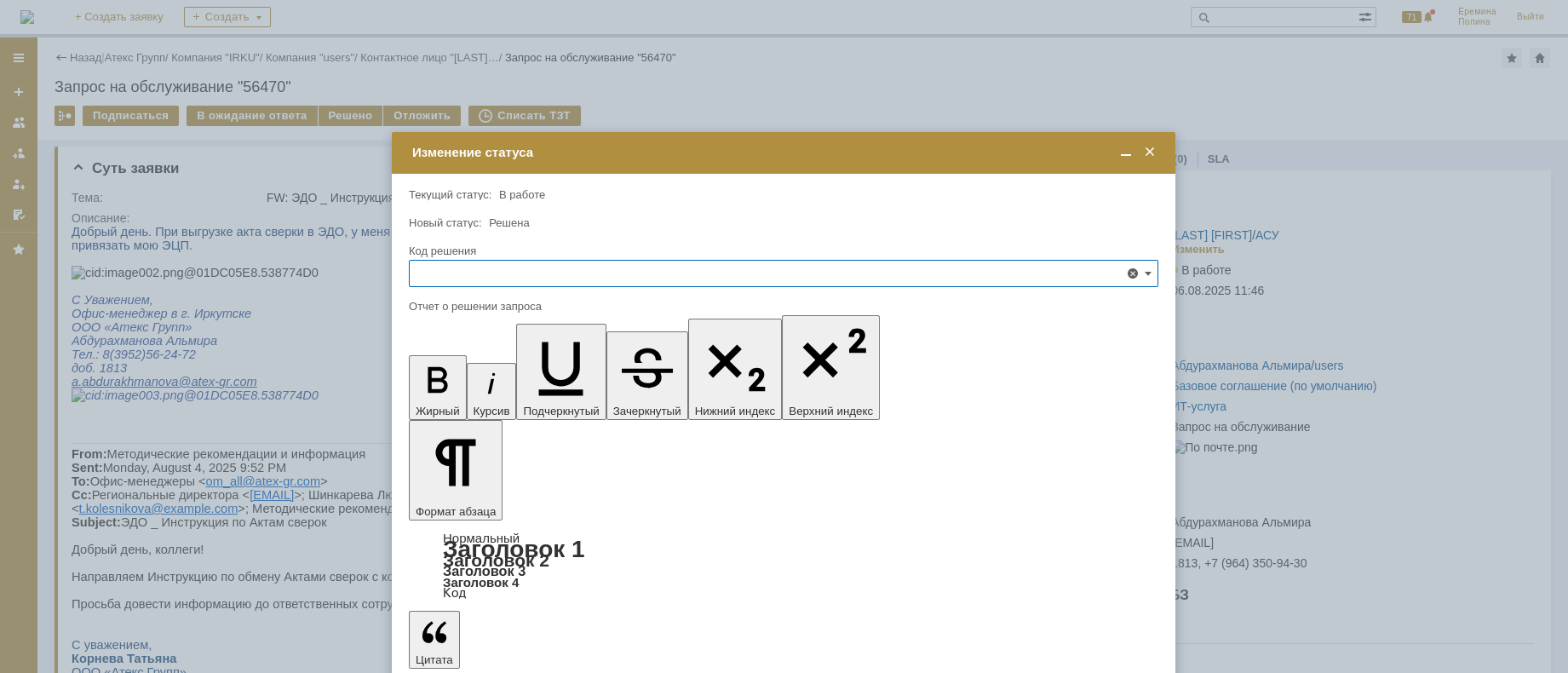 click at bounding box center [548, 4927] 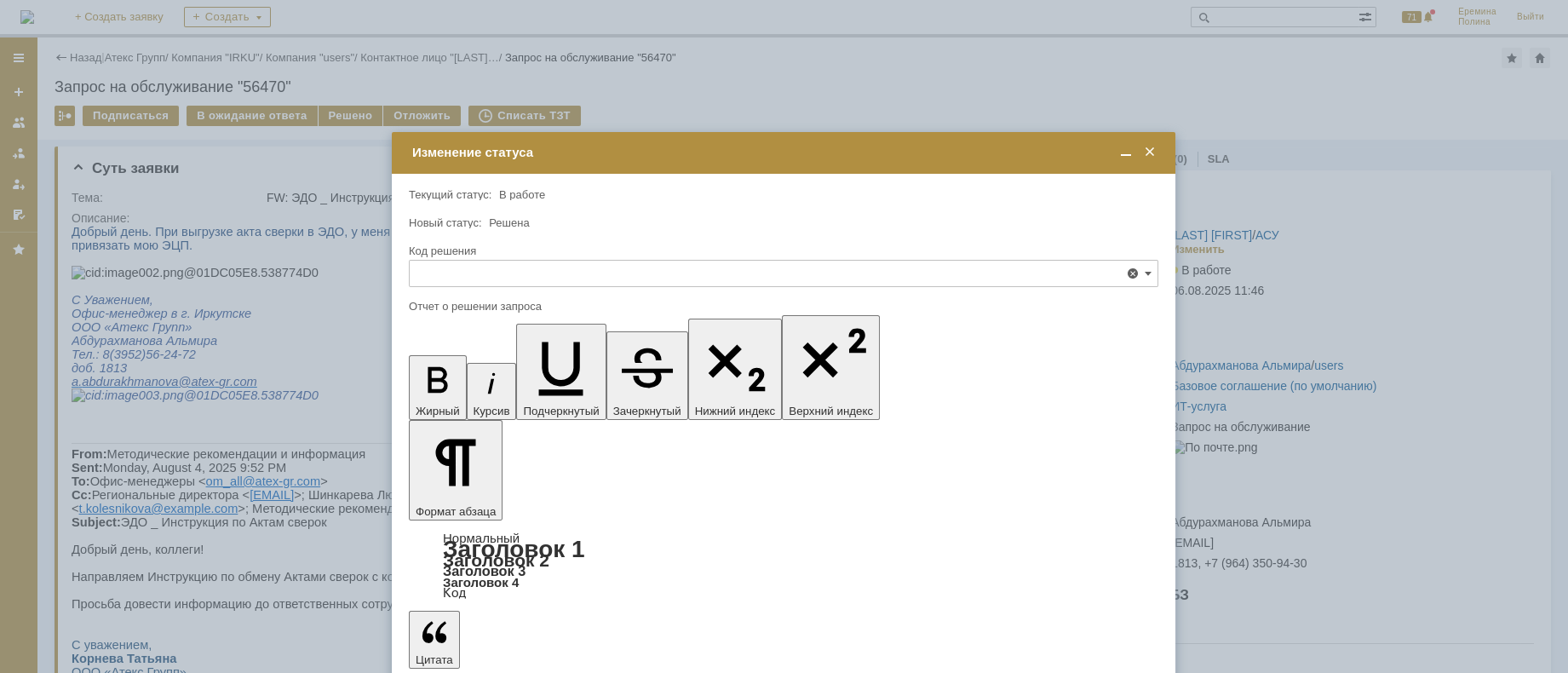 type 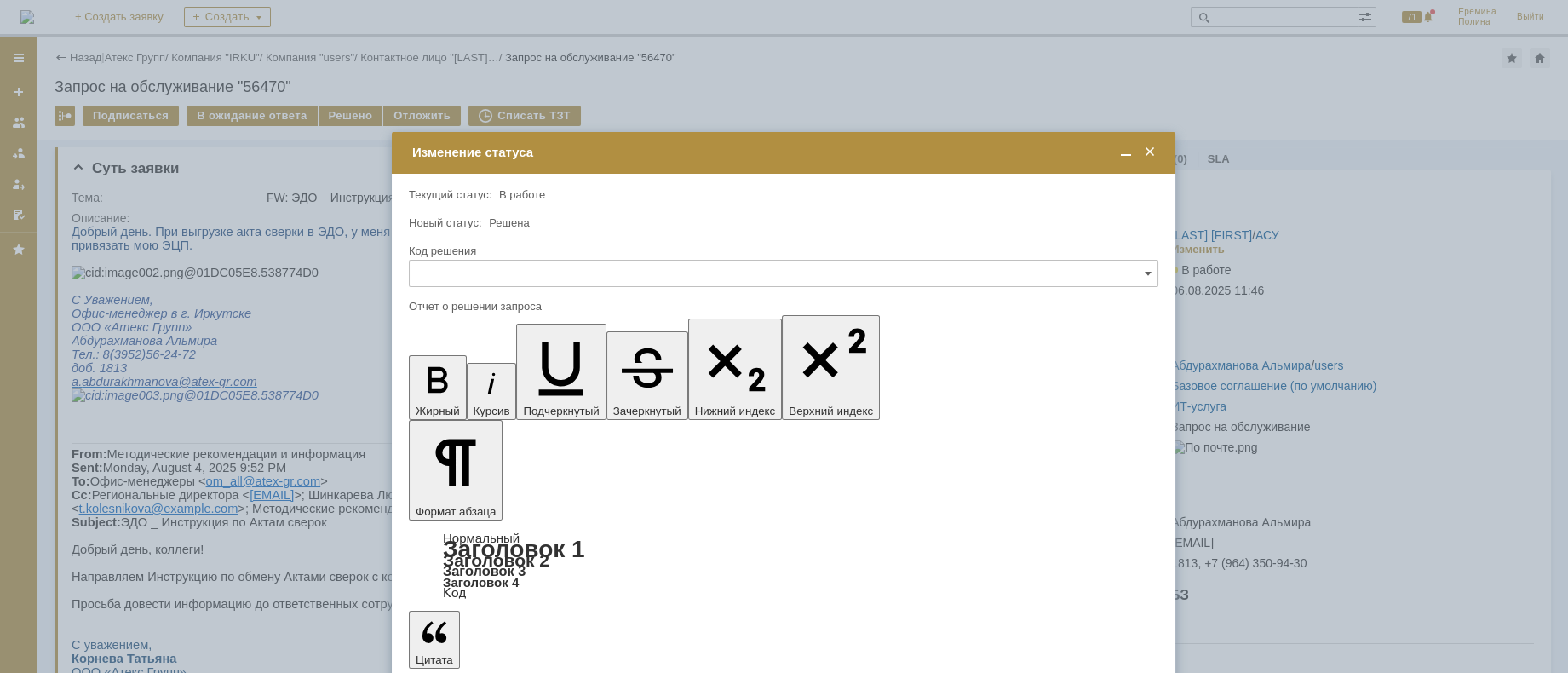 click on "Инструкция скорректирована бухгалтерией." at bounding box center (548, 4879) 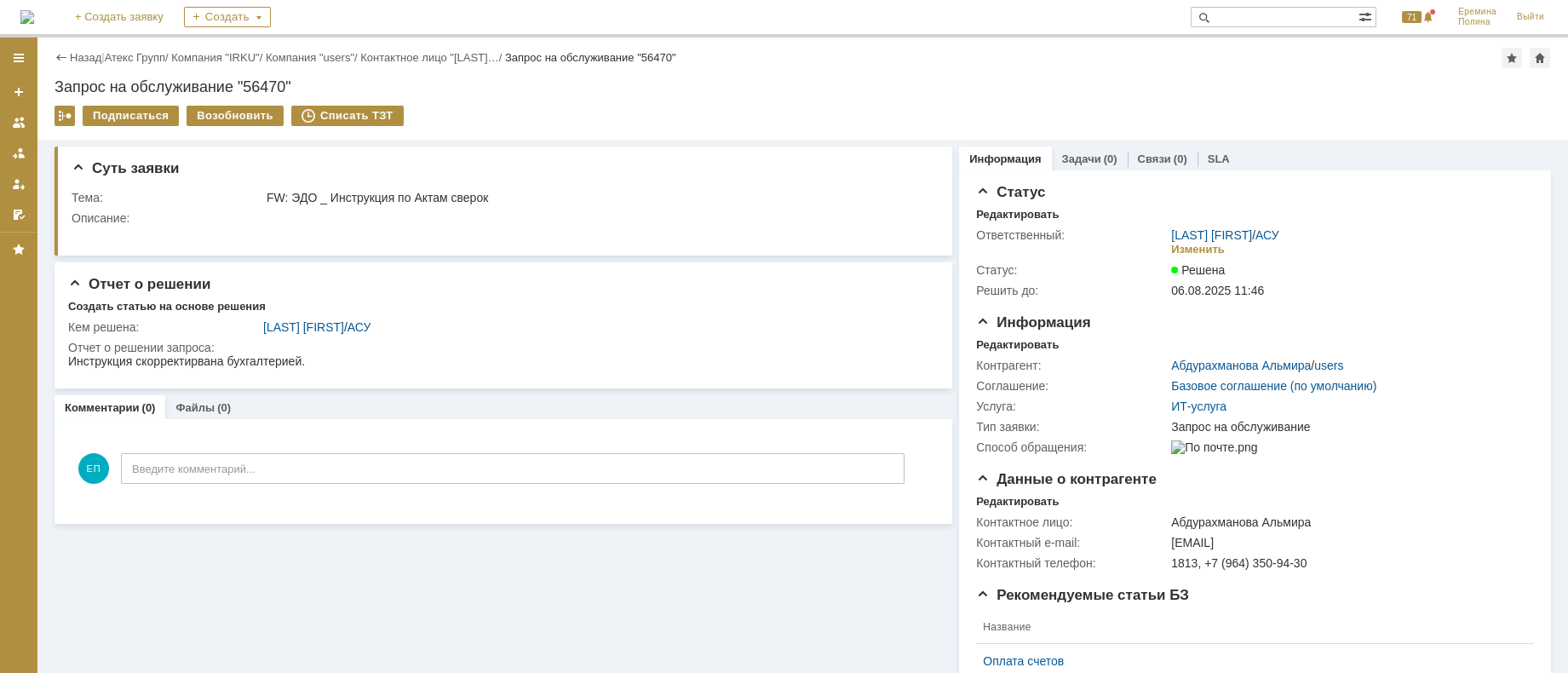 scroll, scrollTop: 0, scrollLeft: 0, axis: both 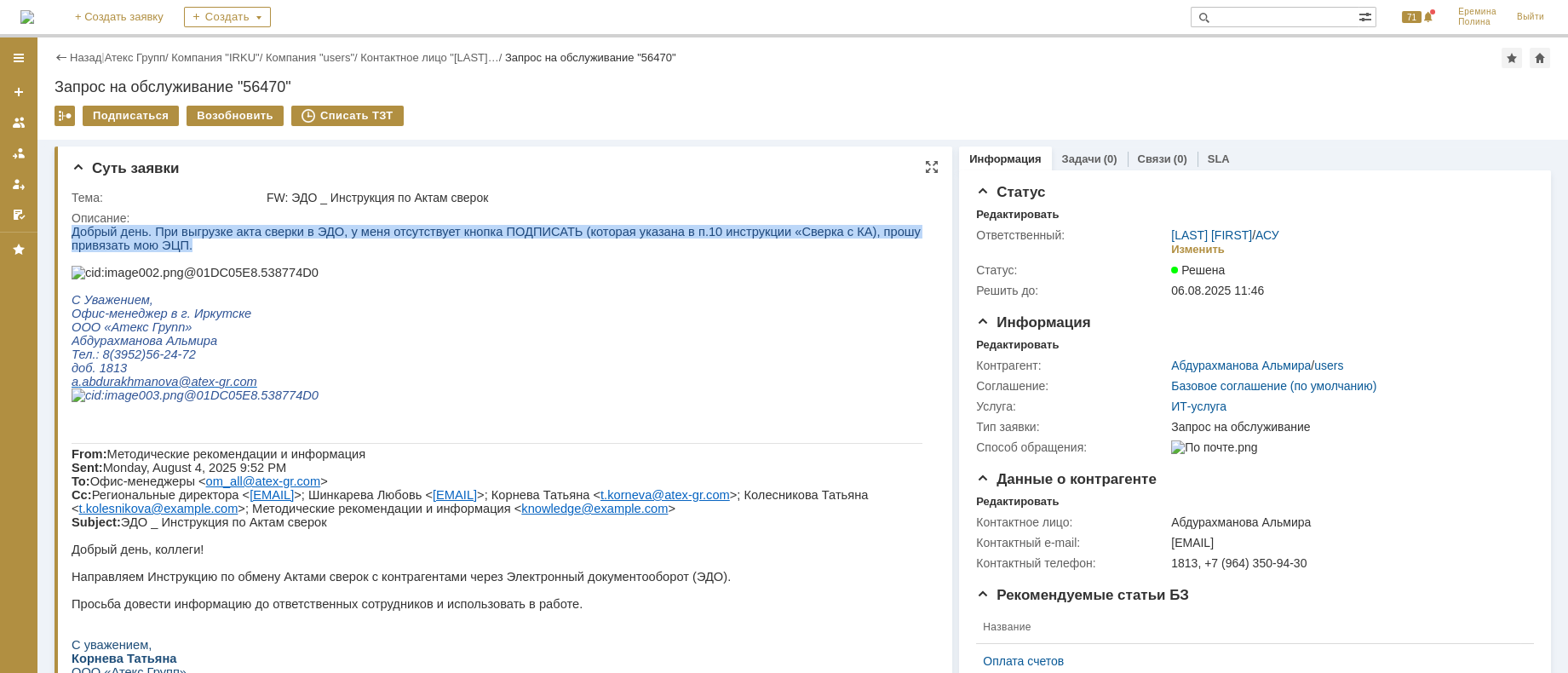 drag, startPoint x: 109, startPoint y: 250, endPoint x: 75, endPoint y: 234, distance: 37.57659 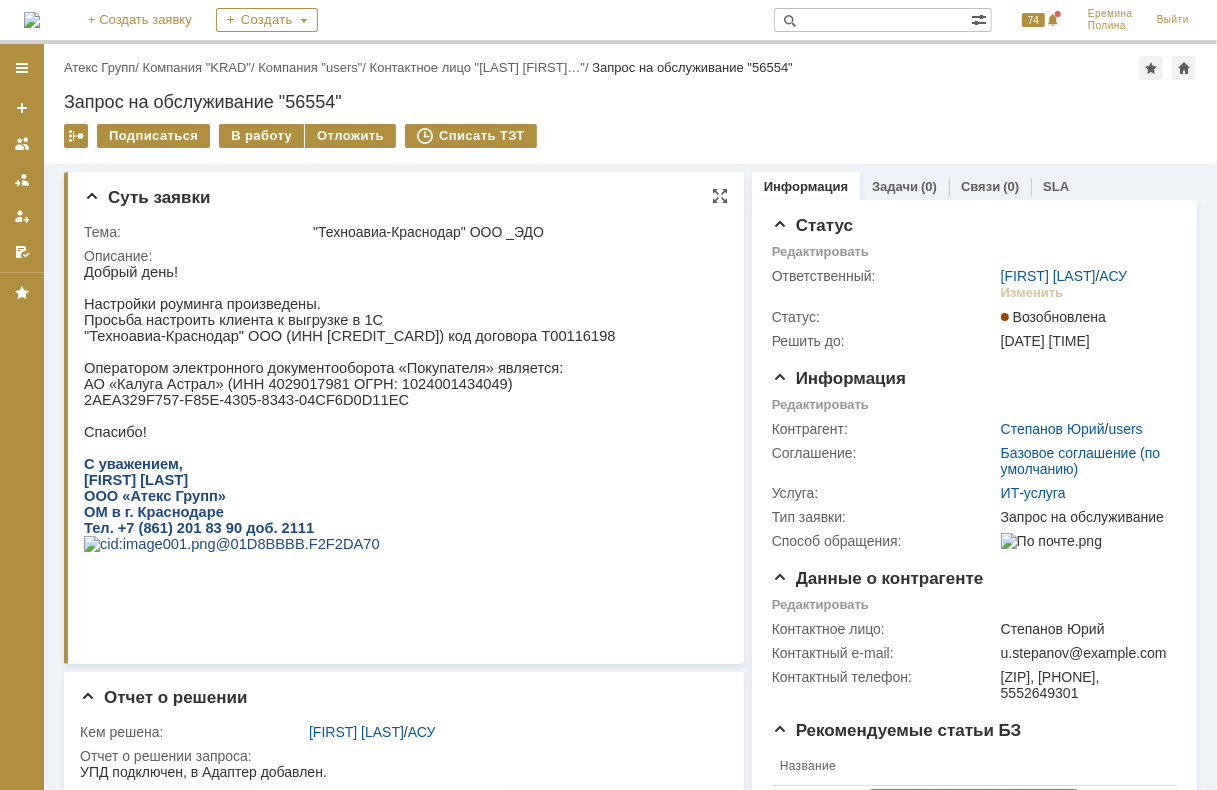 scroll, scrollTop: 0, scrollLeft: 0, axis: both 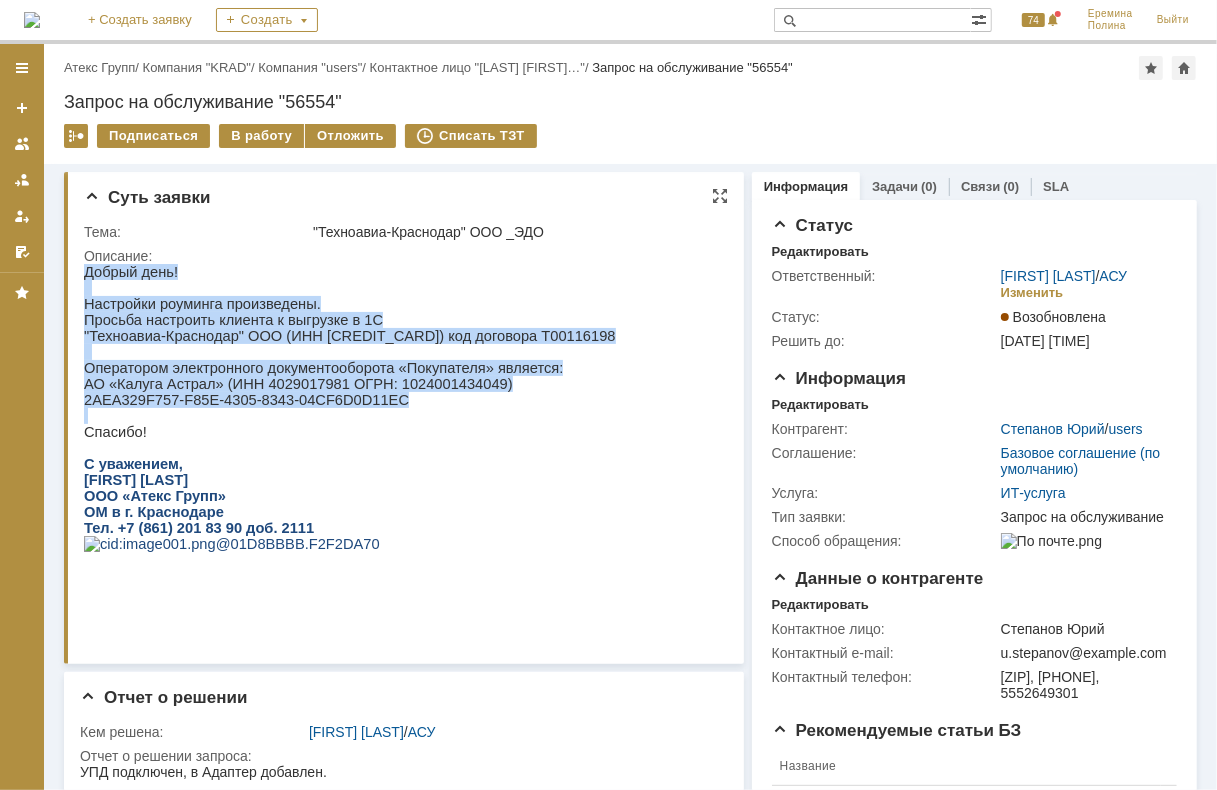 drag, startPoint x: 403, startPoint y: 419, endPoint x: -12, endPoint y: 257, distance: 445.4986 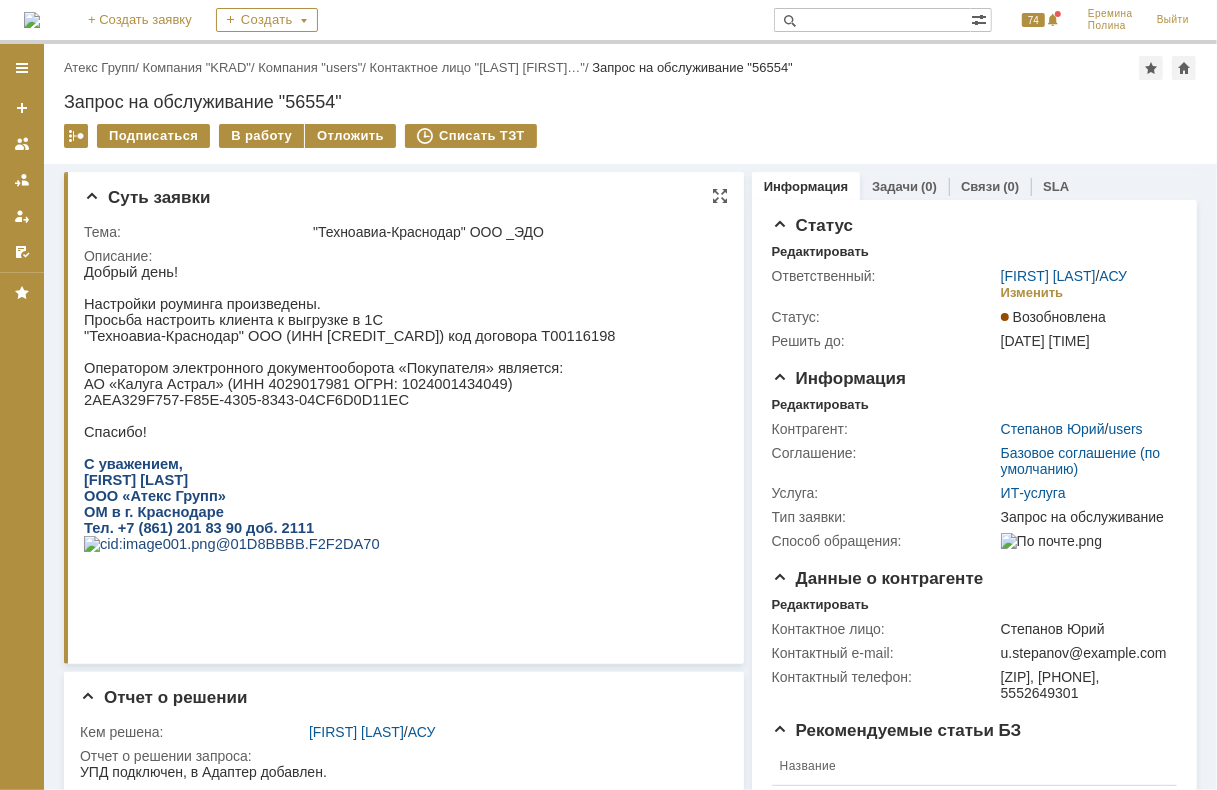 drag, startPoint x: -12, startPoint y: 257, endPoint x: 319, endPoint y: 438, distance: 377.2559 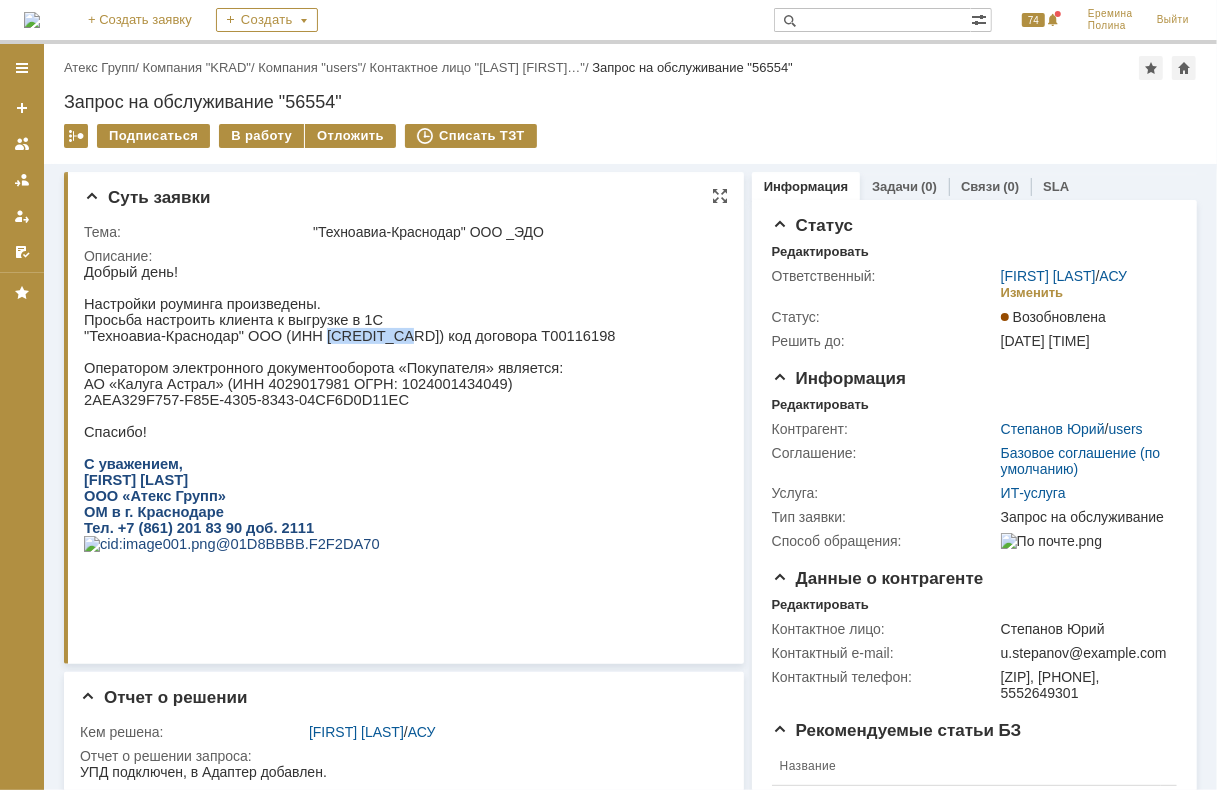 click on ""Техноавиа-Краснодар" ООО (ИНН 2312162635) код договора Т00116198" at bounding box center (349, 335) 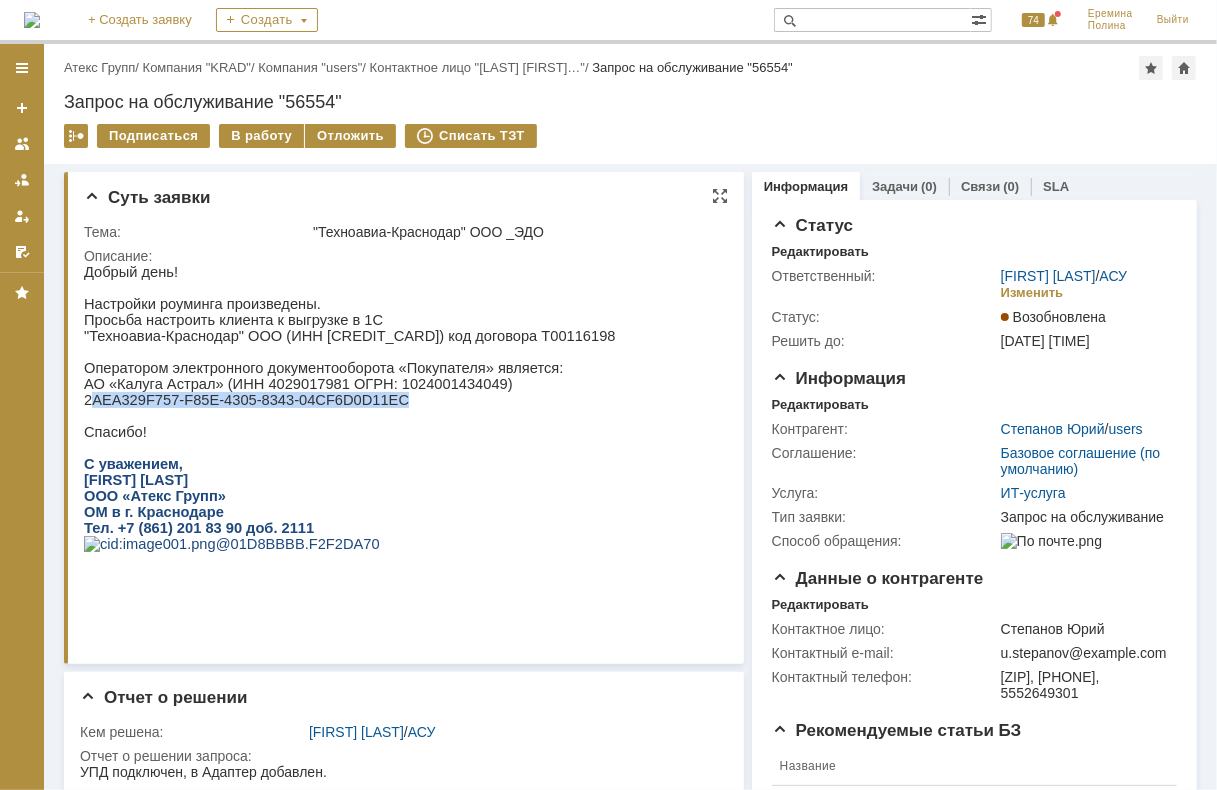 drag, startPoint x: 364, startPoint y: 414, endPoint x: 89, endPoint y: 411, distance: 275.01636 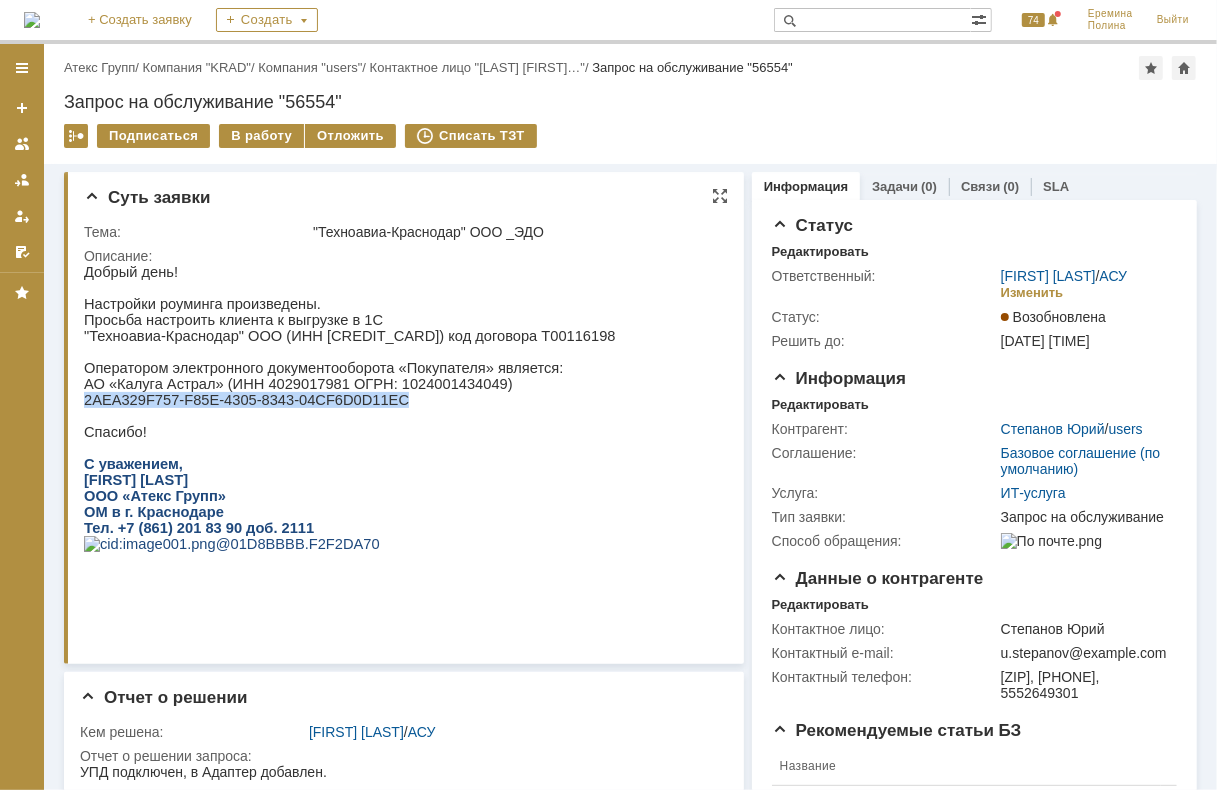 drag, startPoint x: 89, startPoint y: 411, endPoint x: 363, endPoint y: 412, distance: 274.00183 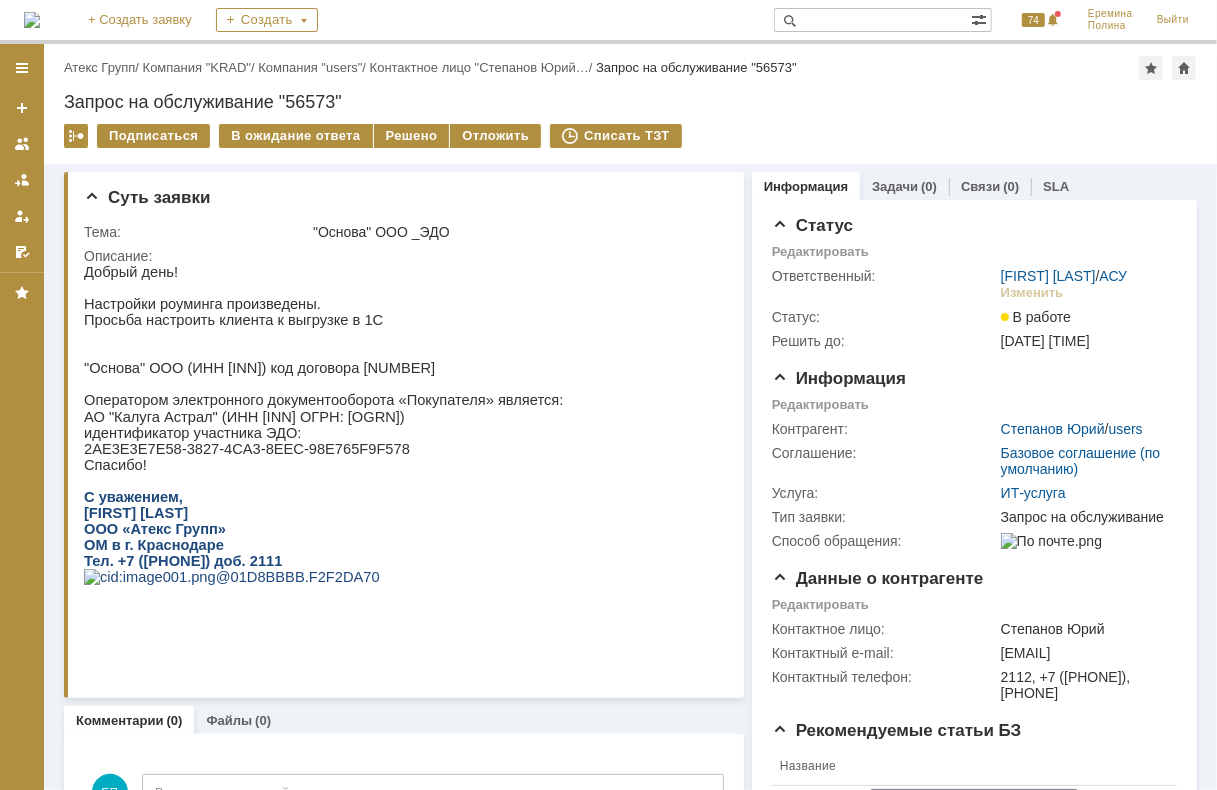 scroll, scrollTop: 0, scrollLeft: 0, axis: both 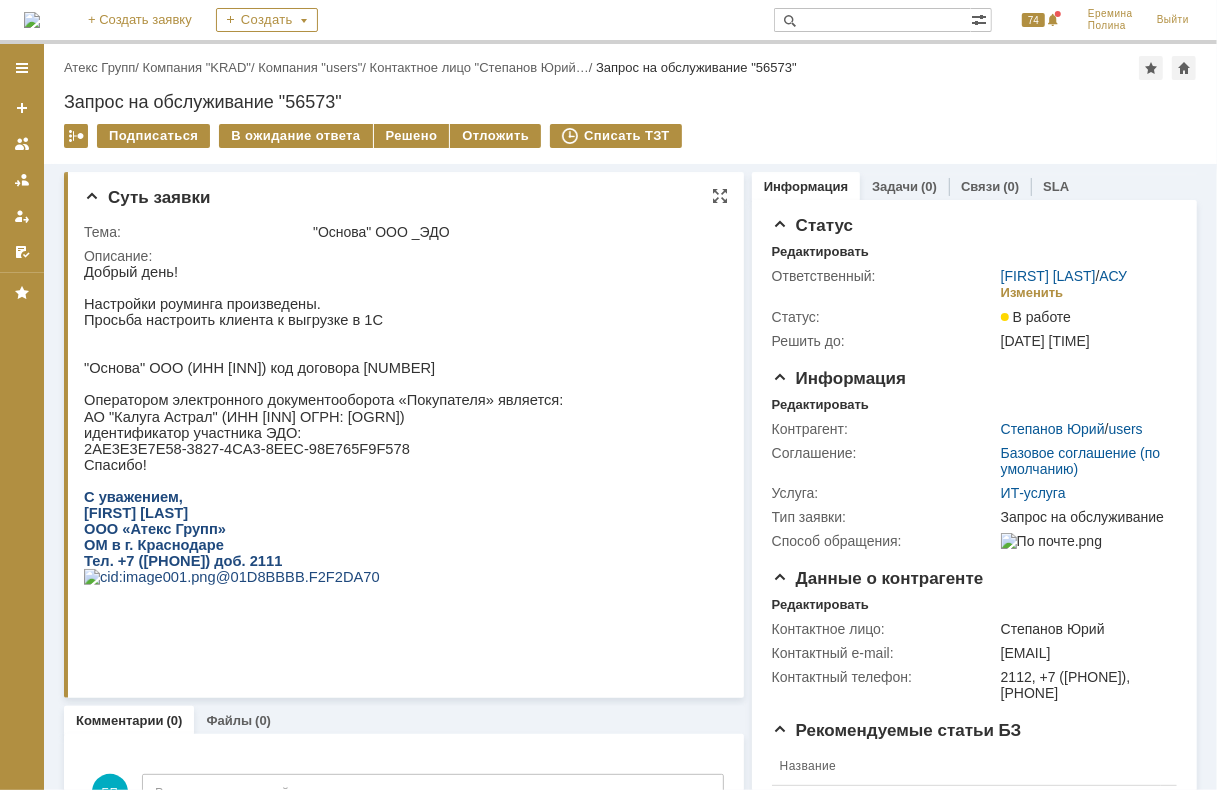 click on "АО "Калуга Астрал" (ИНН 4029017981 ОГРН: 1024001434049)" at bounding box center (322, 416) 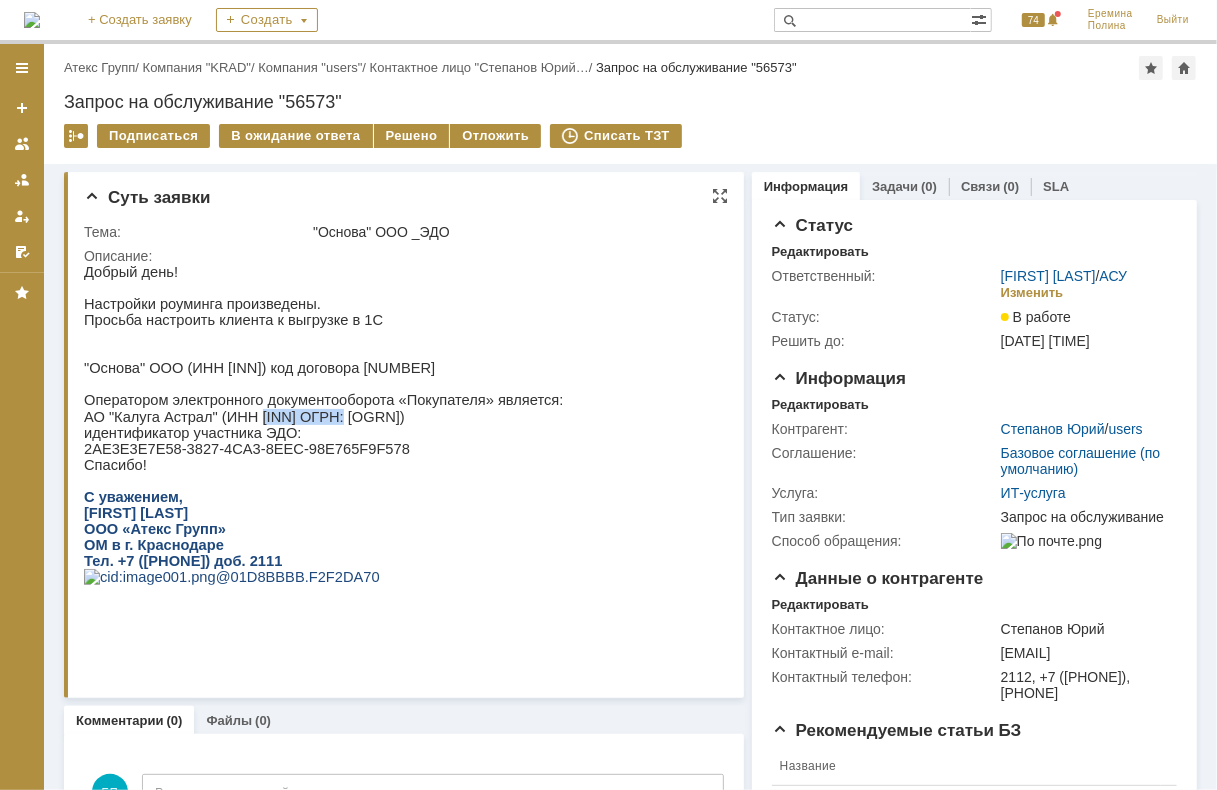 click on "АО "Калуга Астрал" (ИНН 4029017981 ОГРН: 1024001434049)" at bounding box center [322, 416] 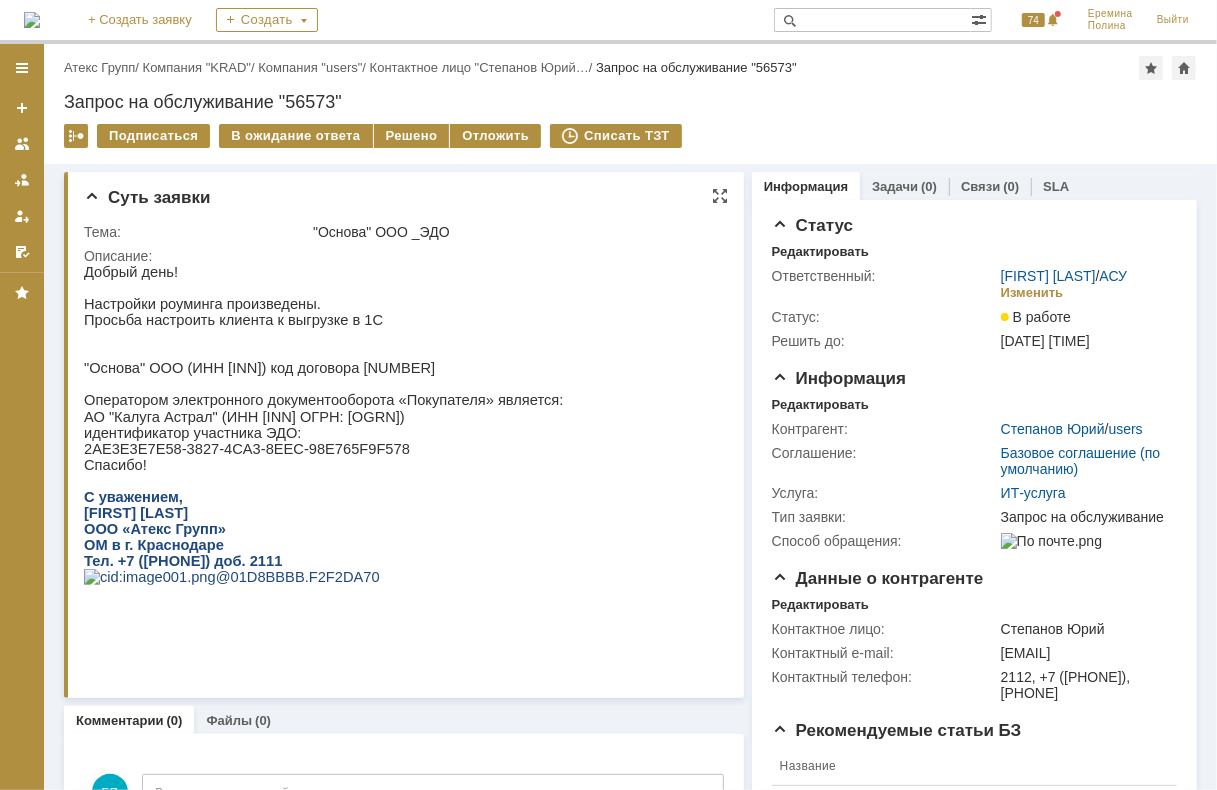 click on ""Основа" ООО (ИНН 2312297576) код договора Т00048320" at bounding box center [322, 367] 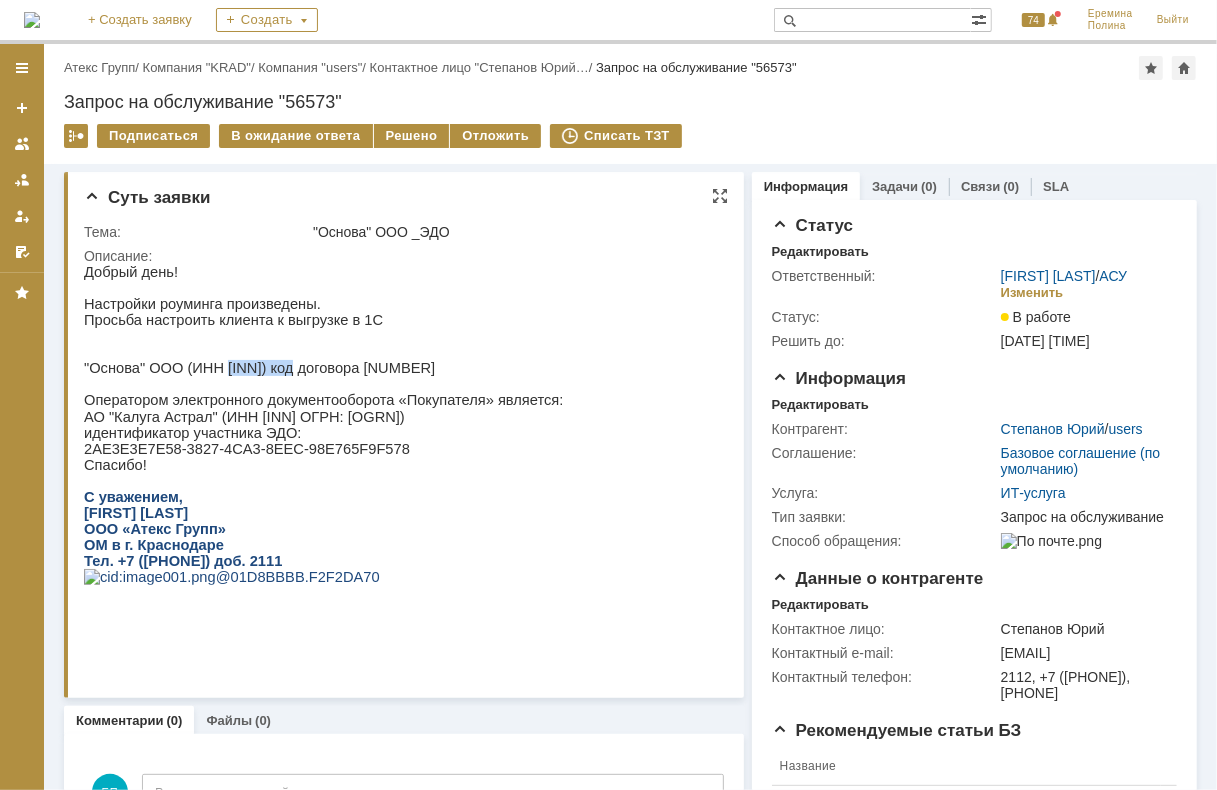 copy on "2312297576" 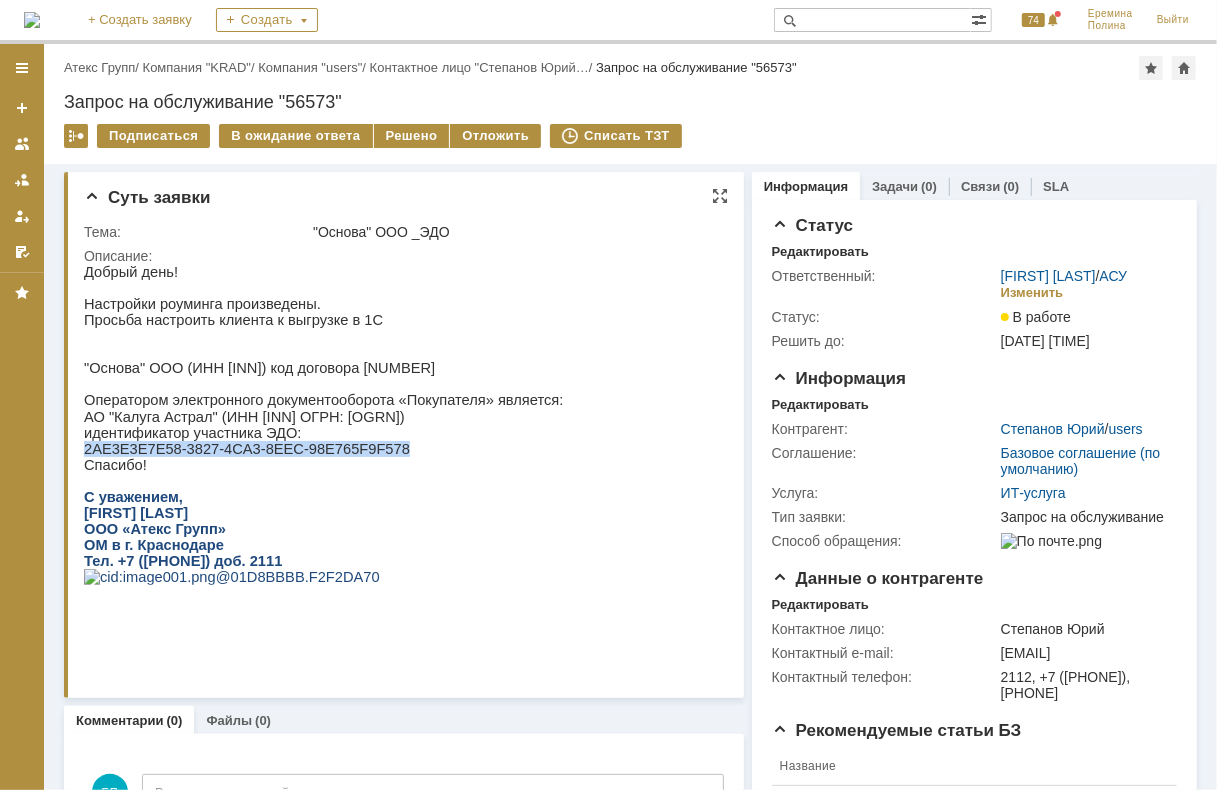 drag, startPoint x: 84, startPoint y: 462, endPoint x: 359, endPoint y: 462, distance: 275 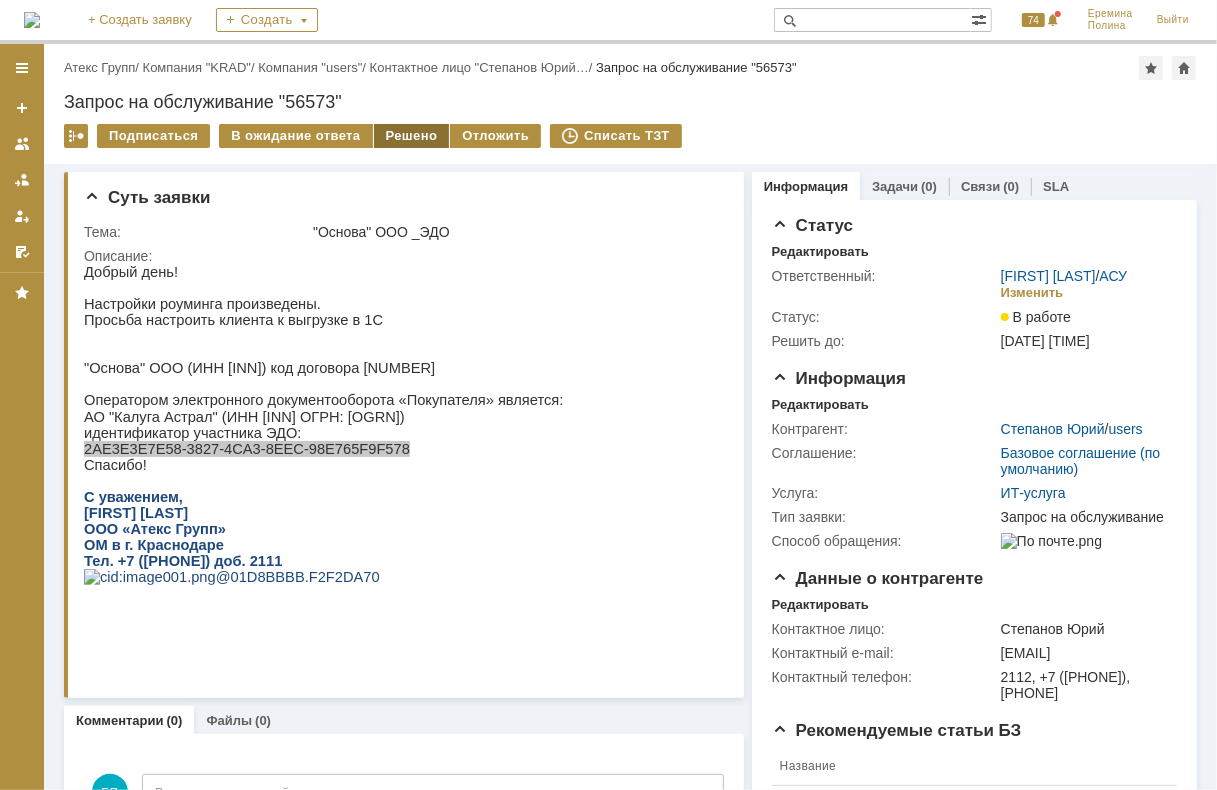 click on "Решено" at bounding box center [412, 136] 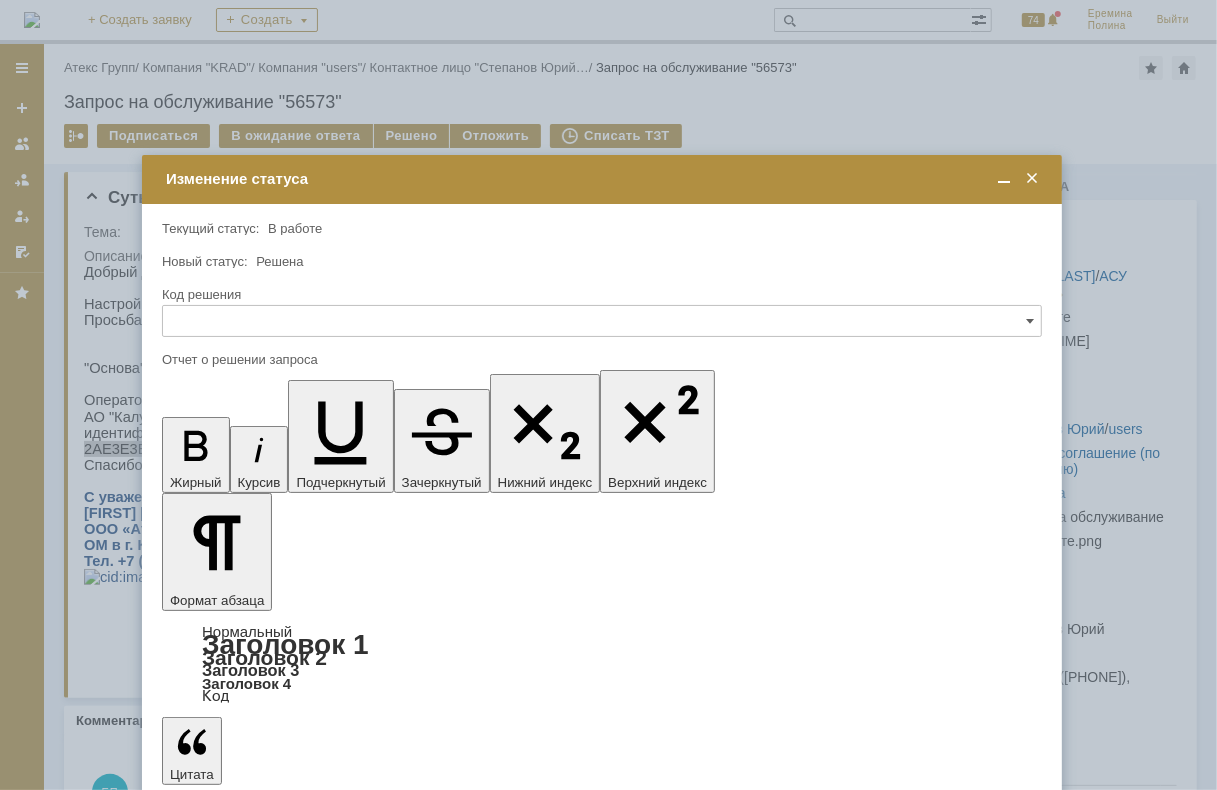 scroll, scrollTop: 0, scrollLeft: 0, axis: both 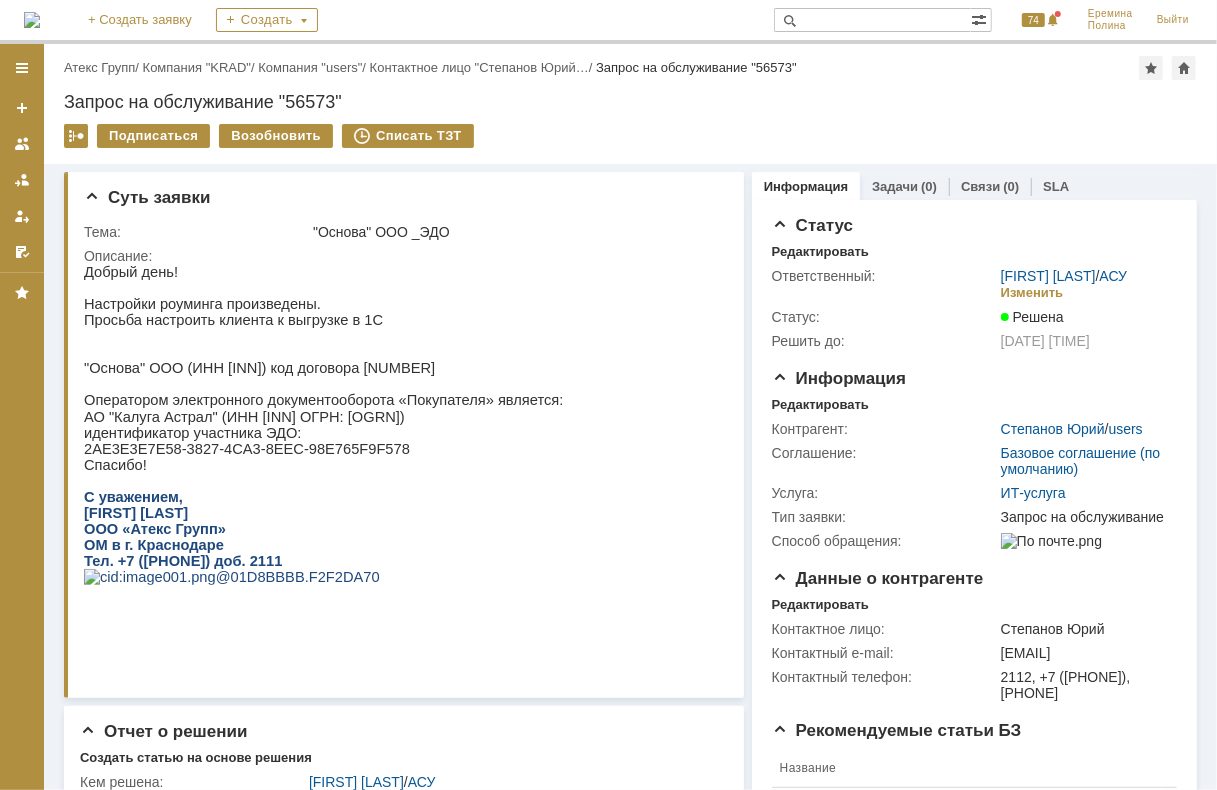 click on "Назад   |   Атекс Групп  /   Компания "KRAD"  /   Компания "users"  /   Контактное лицо "Степанов Юрий…  /   Запрос на обслуживание "56573"" at bounding box center [630, 68] 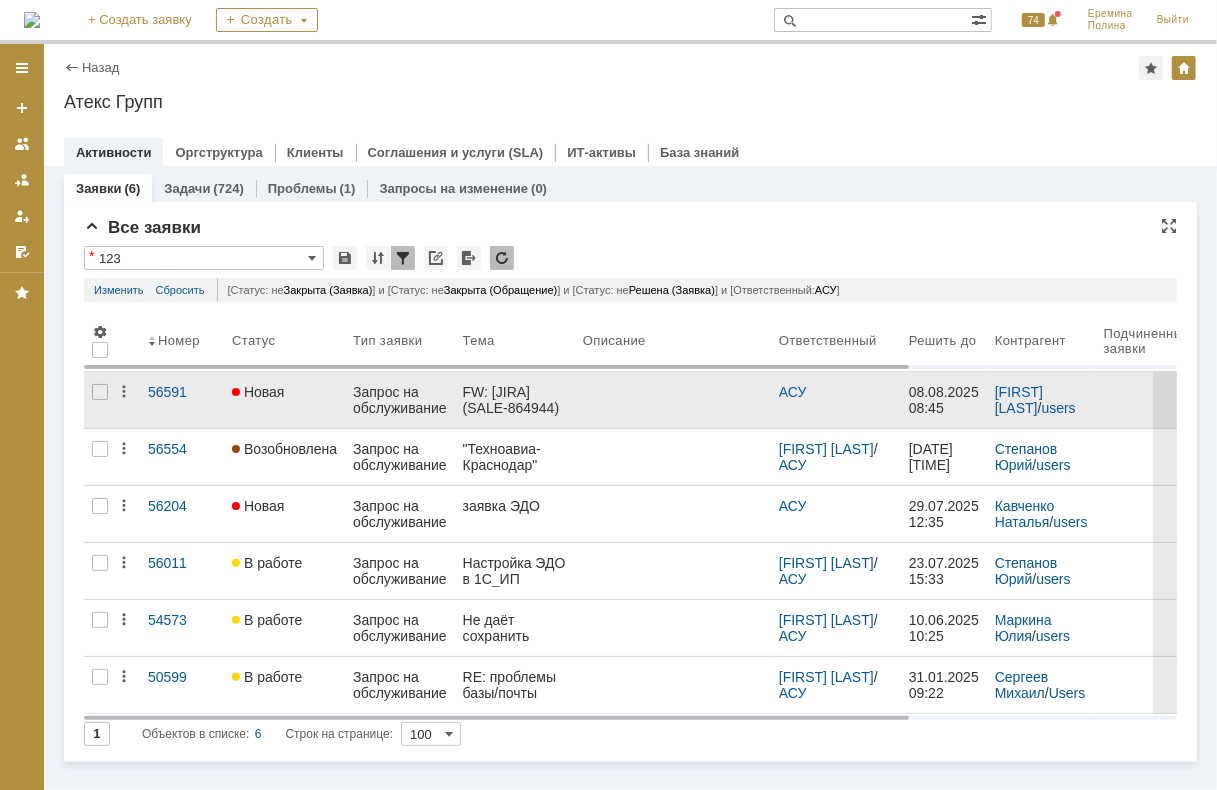 scroll, scrollTop: 0, scrollLeft: 0, axis: both 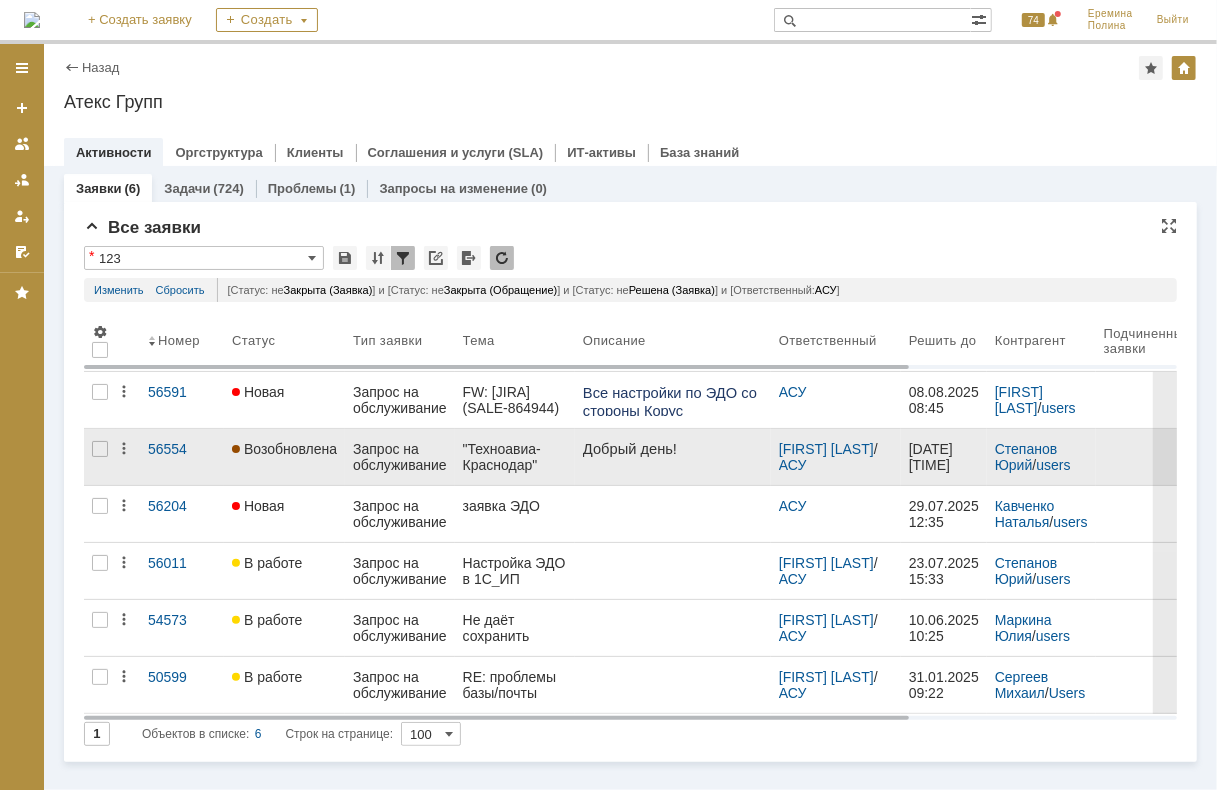 click on "Запрос на обслуживание" at bounding box center [400, 457] 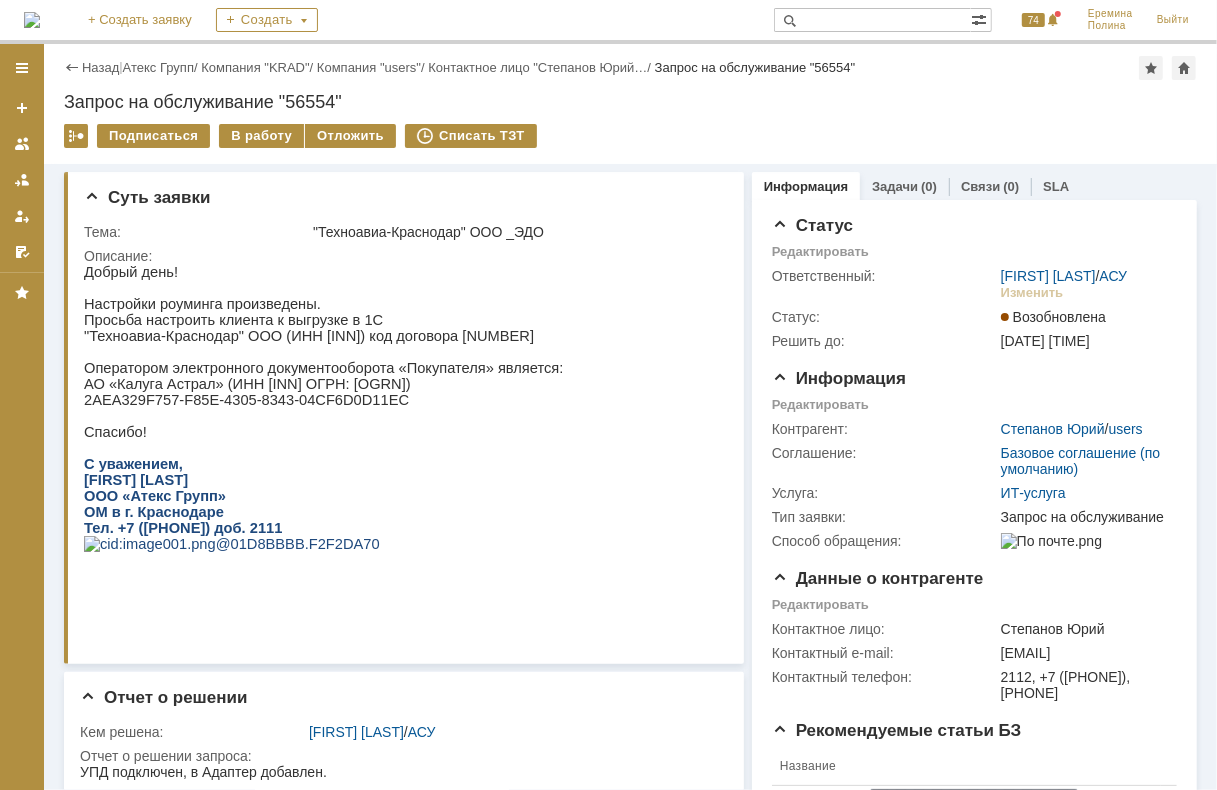 scroll, scrollTop: 0, scrollLeft: 0, axis: both 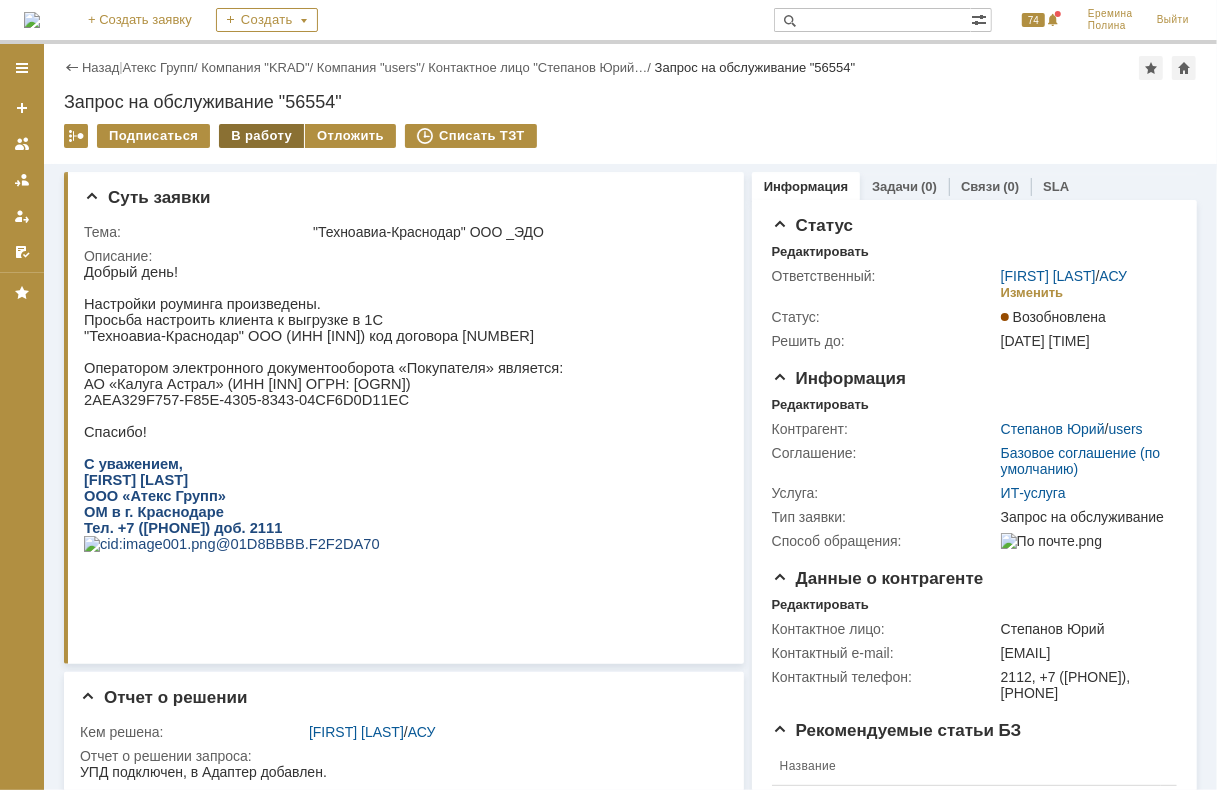 click on "В работу" at bounding box center (261, 136) 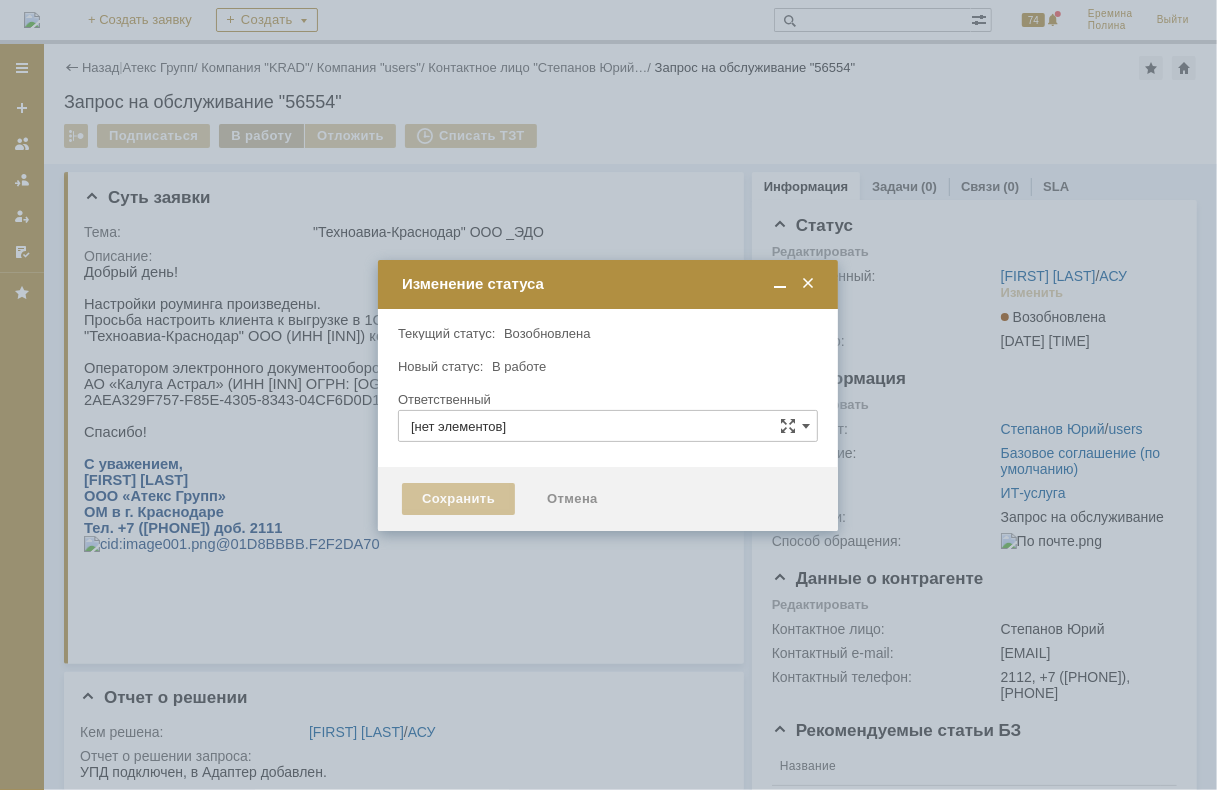 type on "[LAST] [FIRST]" 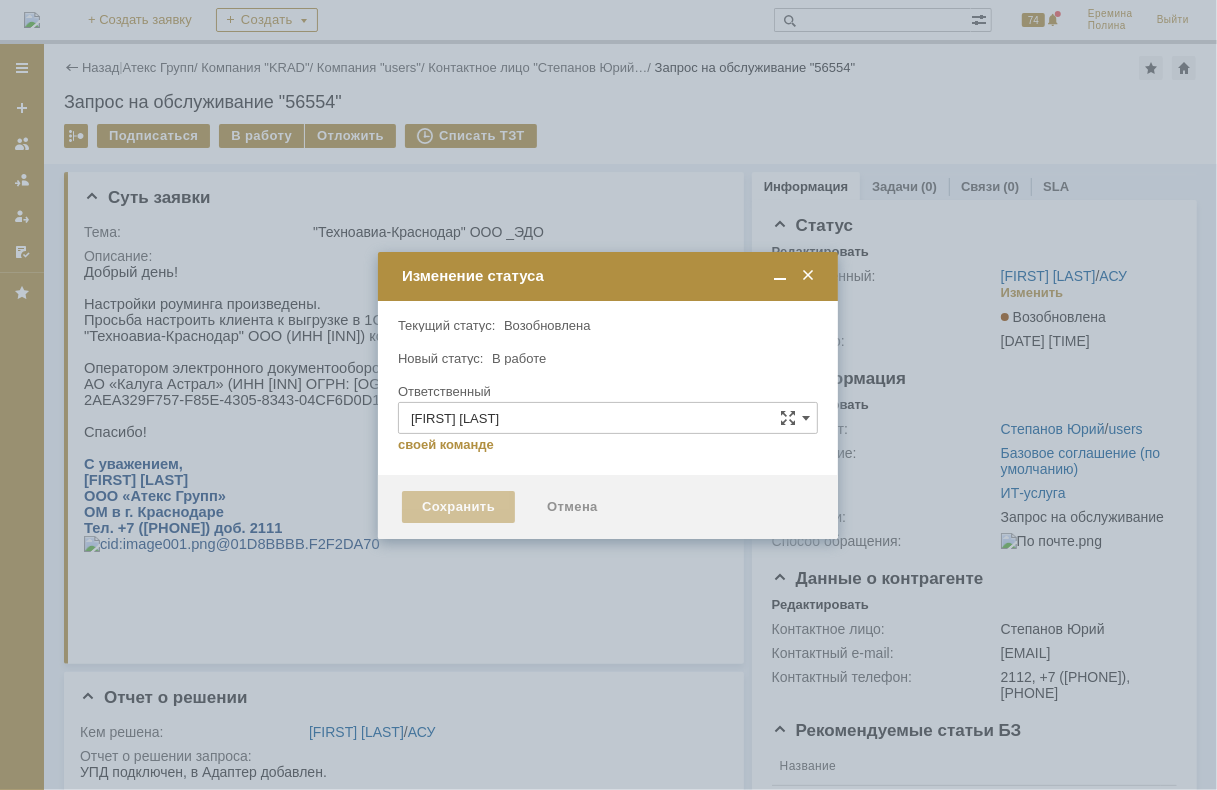 type 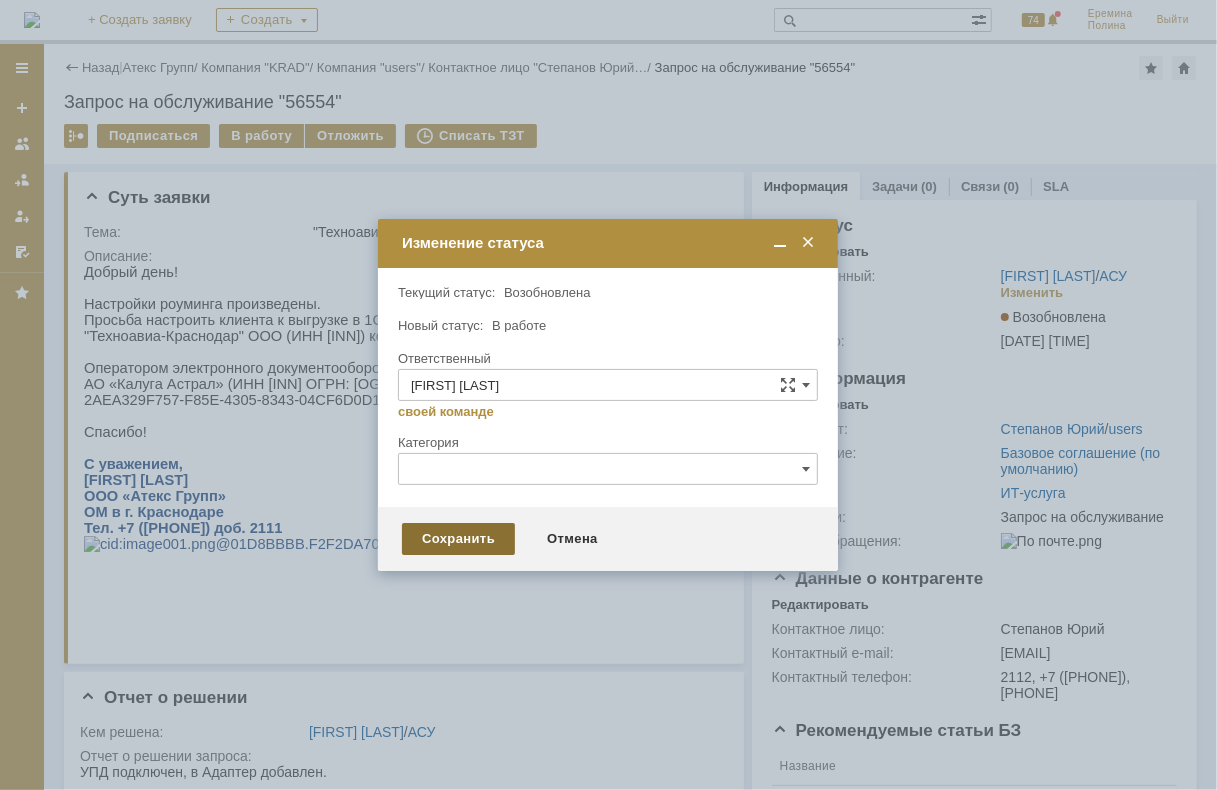 click on "Сохранить" at bounding box center [458, 539] 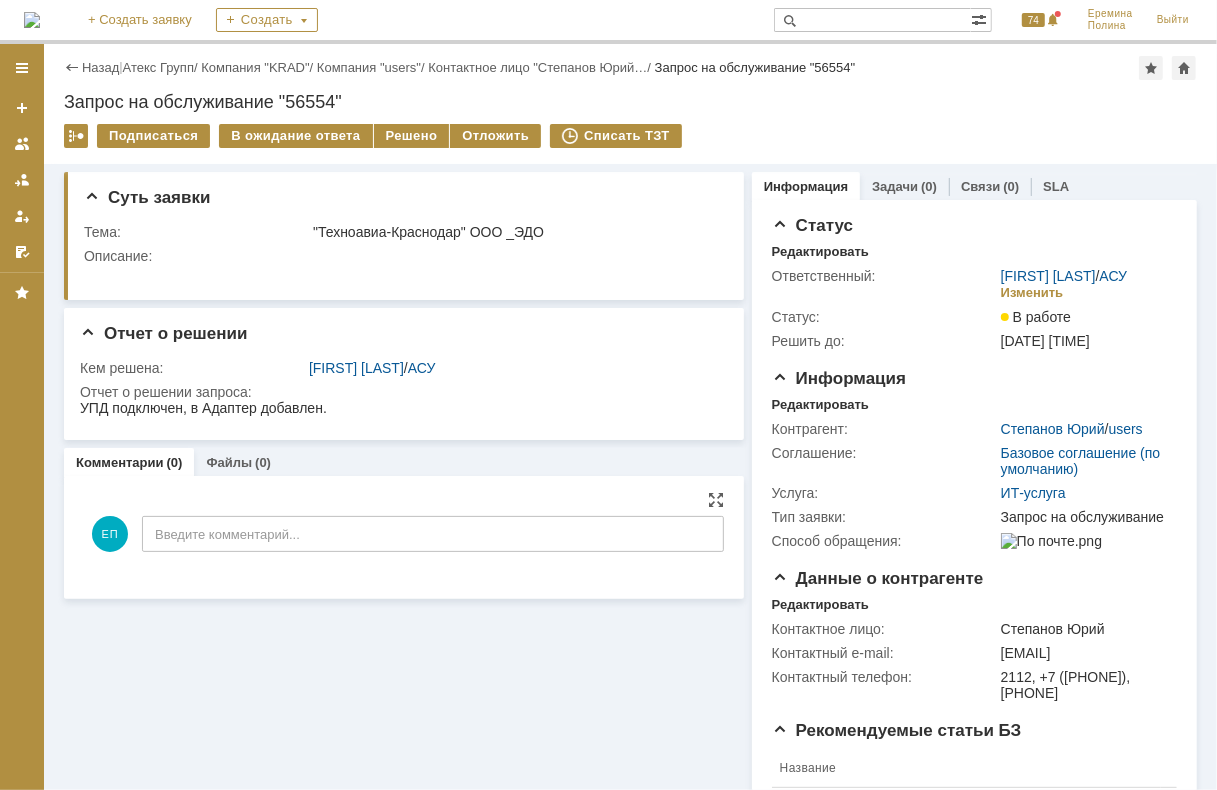 scroll, scrollTop: 0, scrollLeft: 0, axis: both 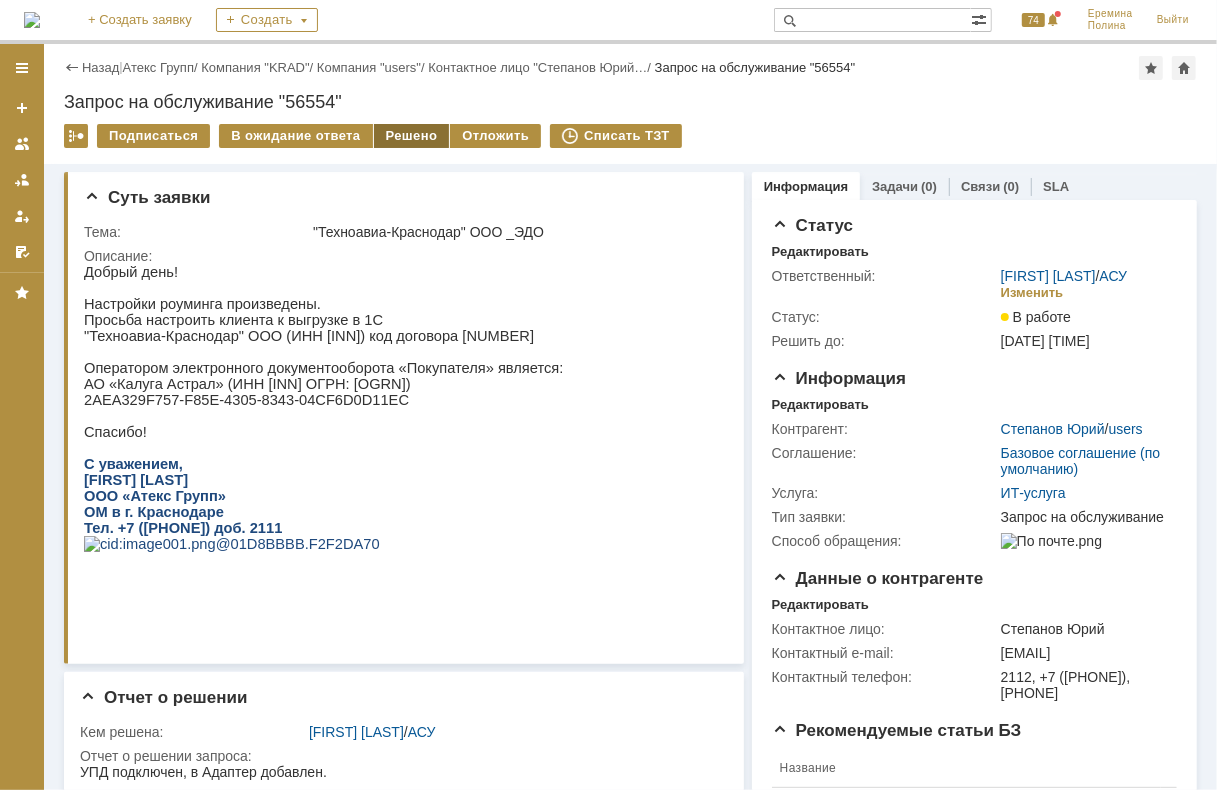 click on "Решено" at bounding box center (412, 136) 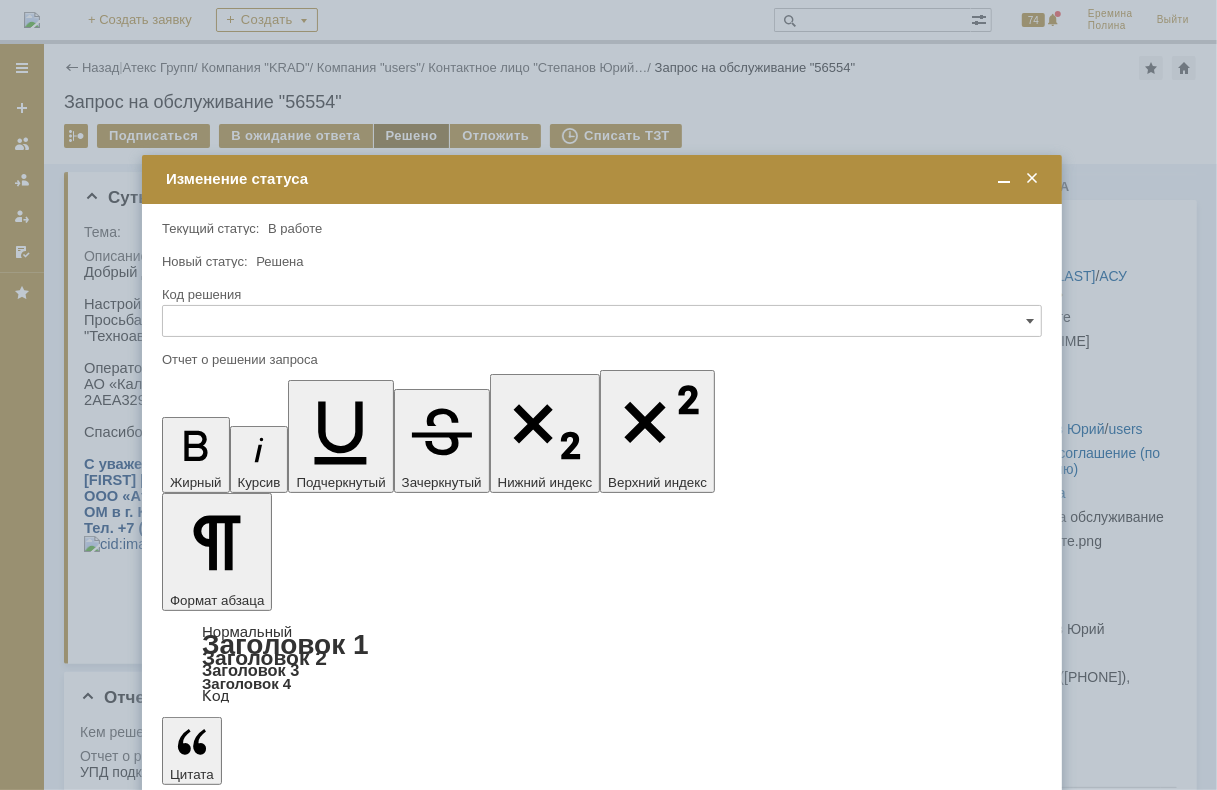 scroll, scrollTop: 0, scrollLeft: 0, axis: both 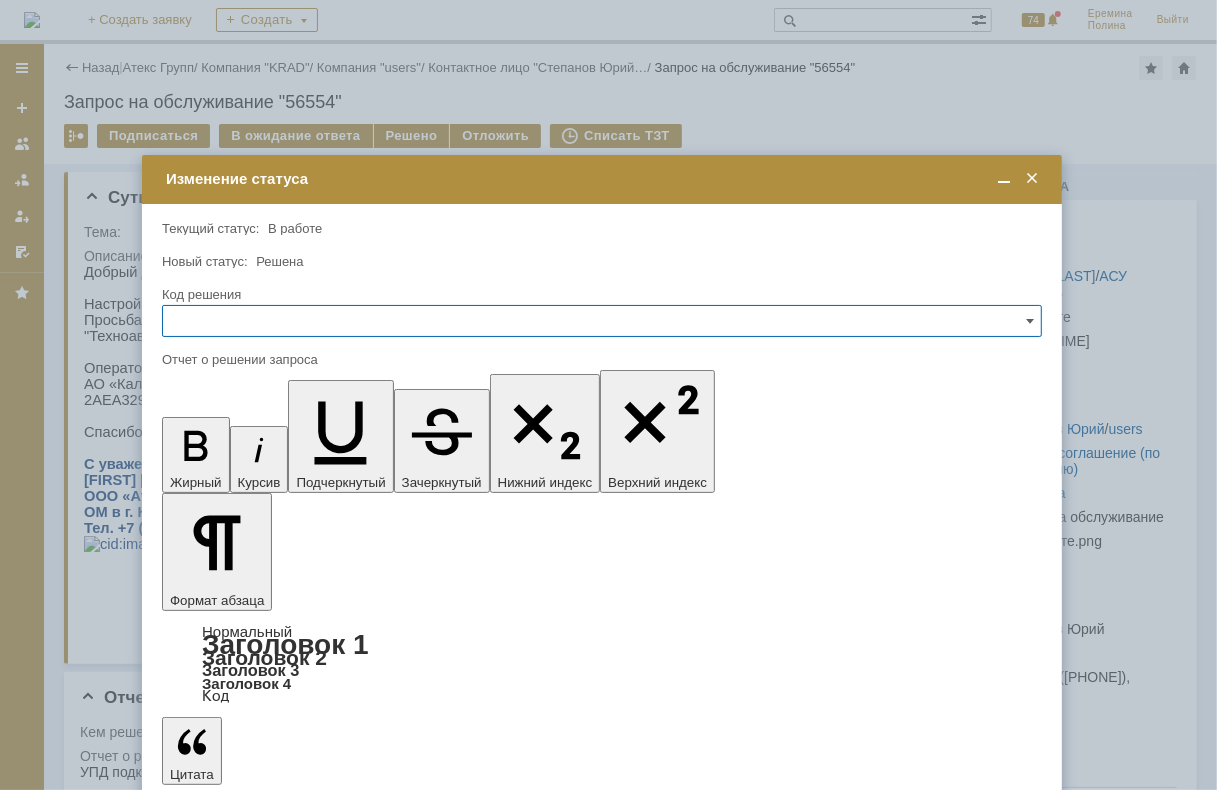 click on "Сохранить" at bounding box center (222, 898) 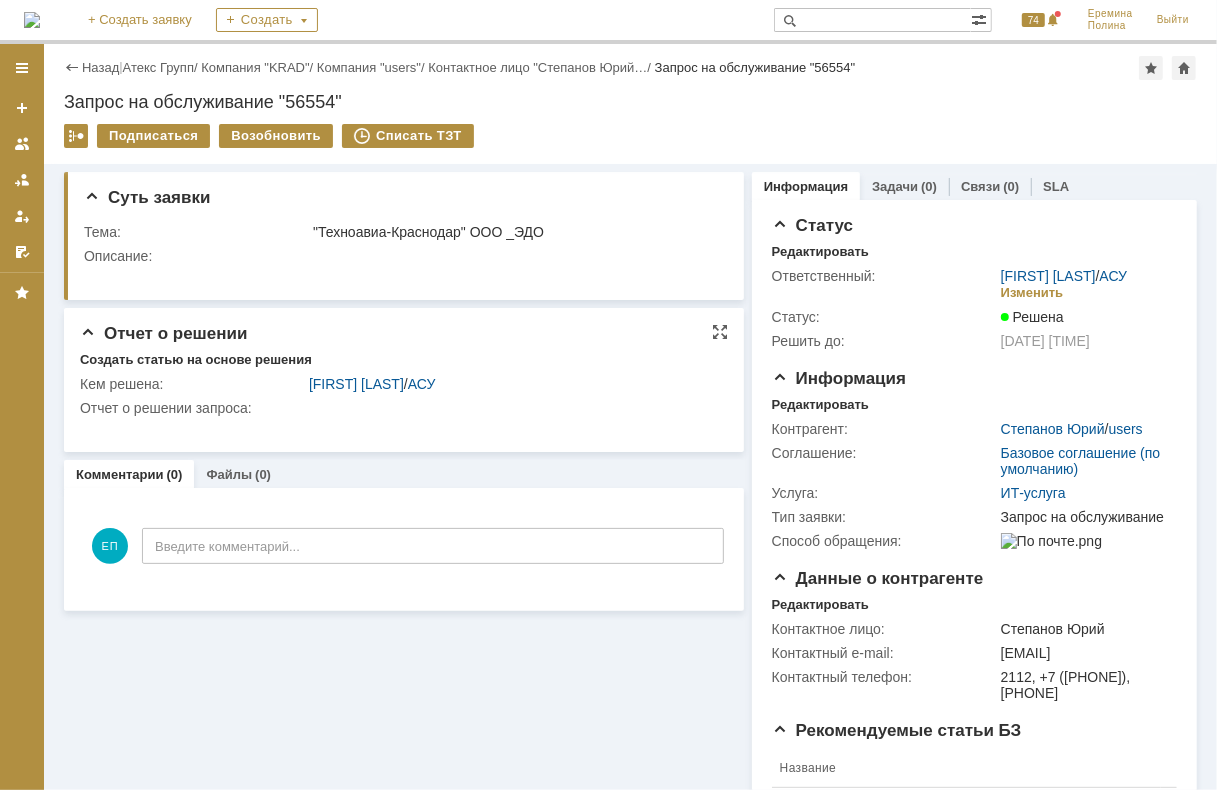 scroll, scrollTop: 0, scrollLeft: 0, axis: both 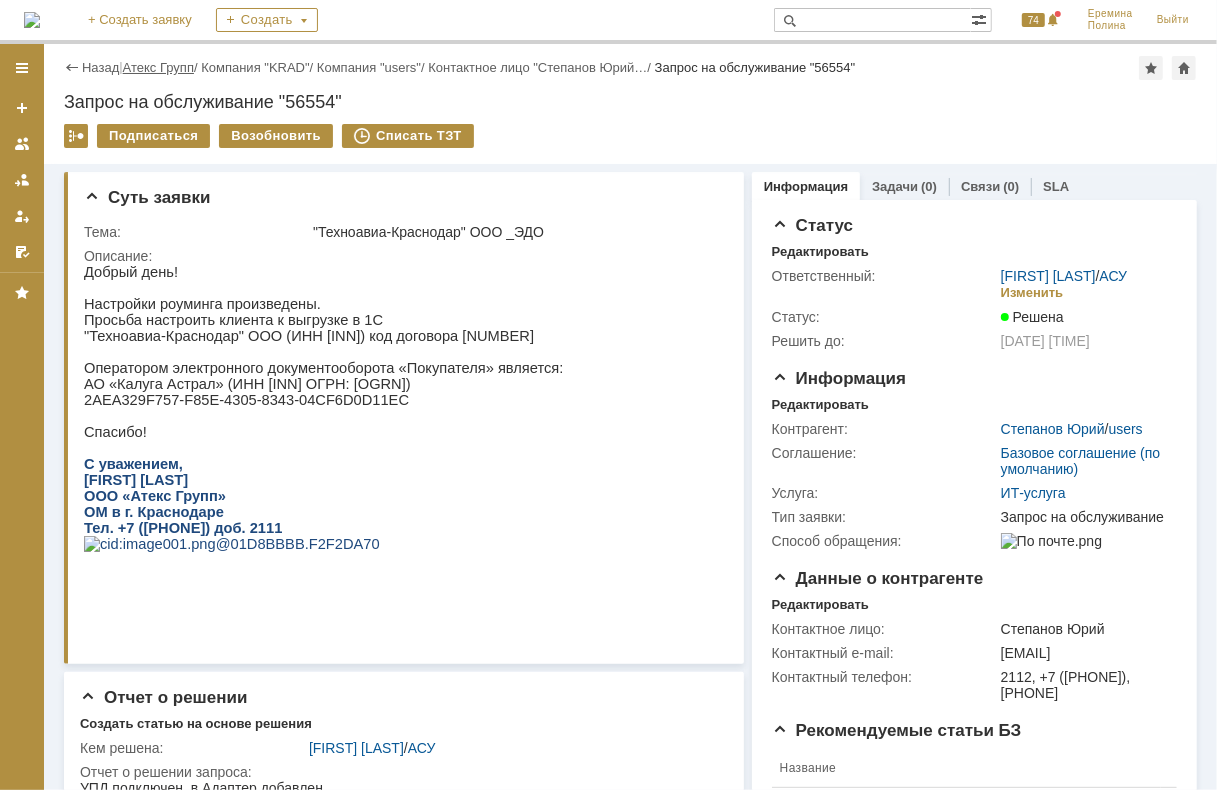click on "Атекс Групп" at bounding box center (158, 67) 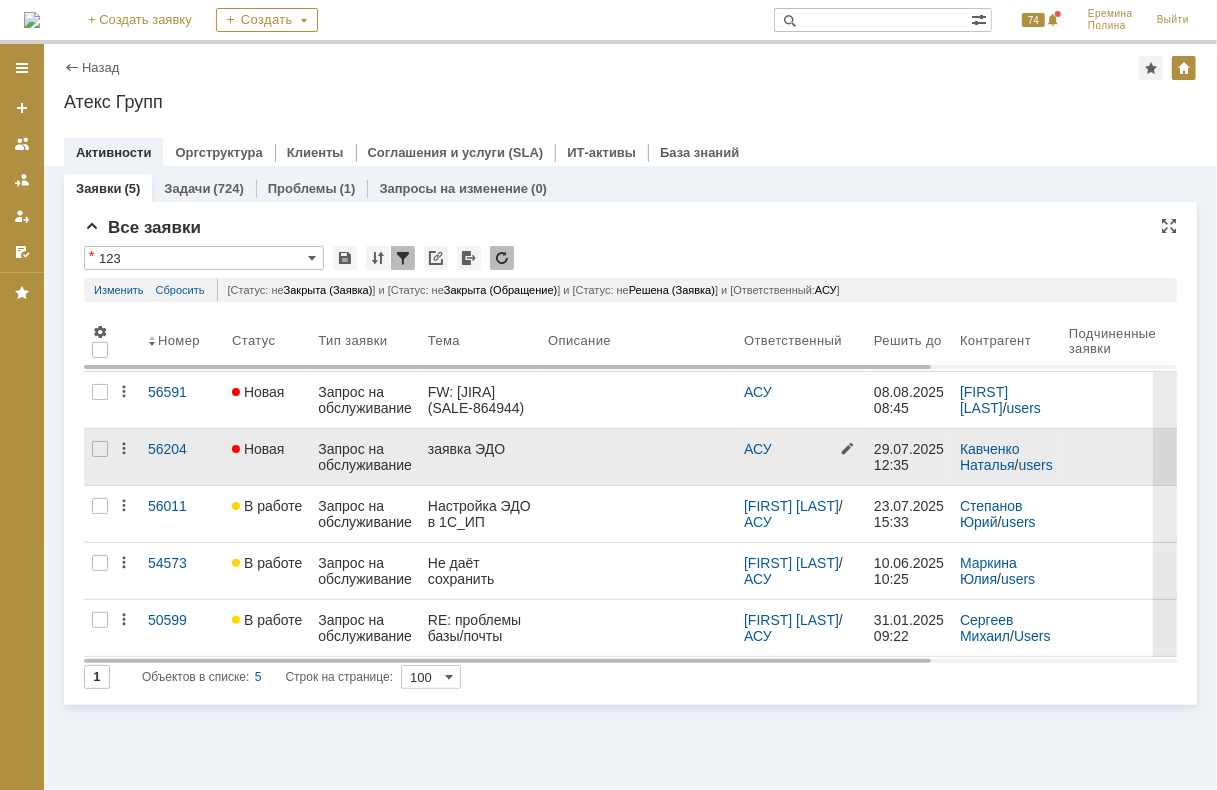 scroll, scrollTop: 0, scrollLeft: 0, axis: both 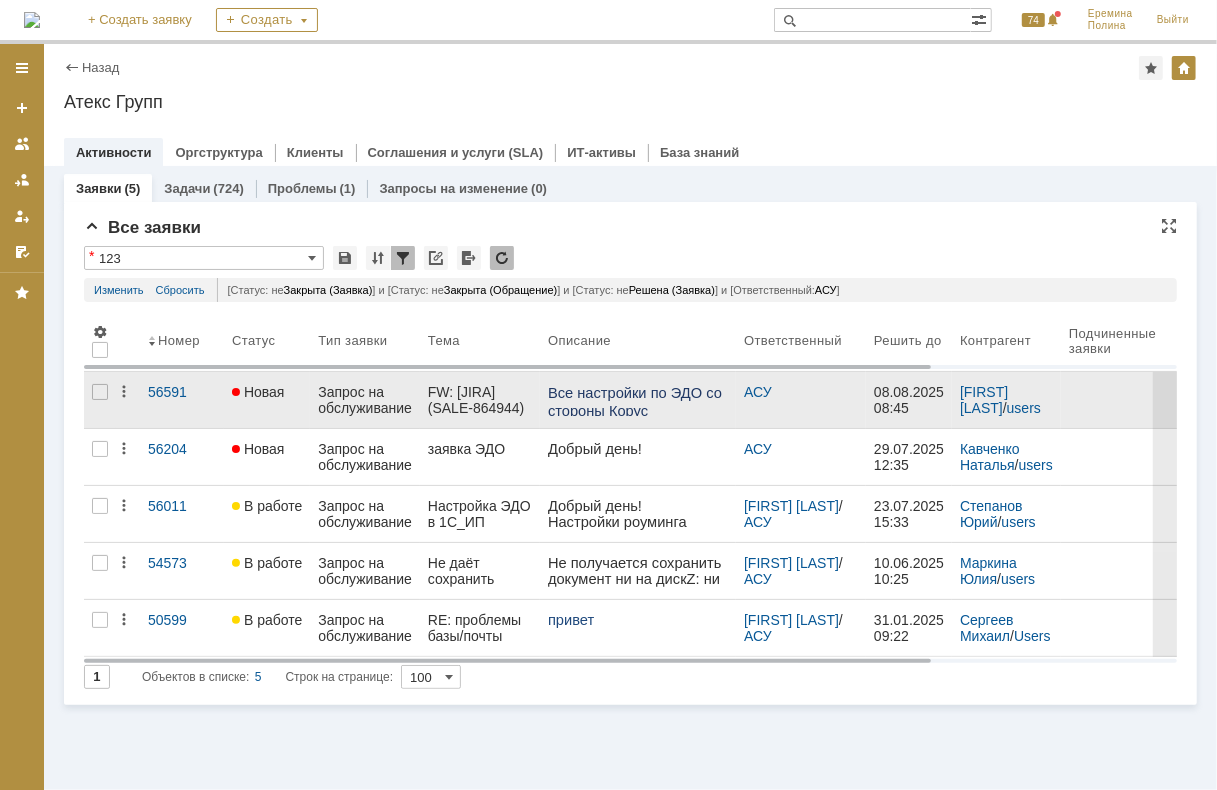 click on "Запрос на обслуживание" at bounding box center (365, 400) 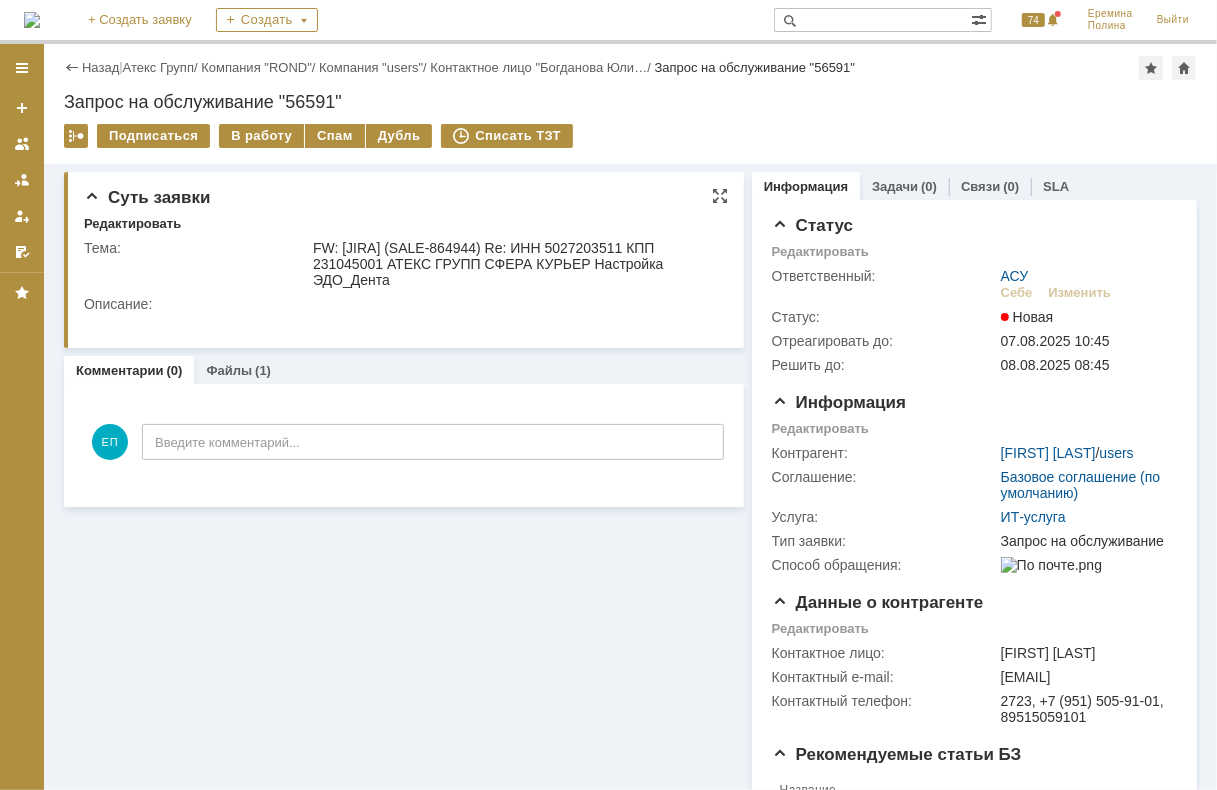 scroll, scrollTop: 0, scrollLeft: 0, axis: both 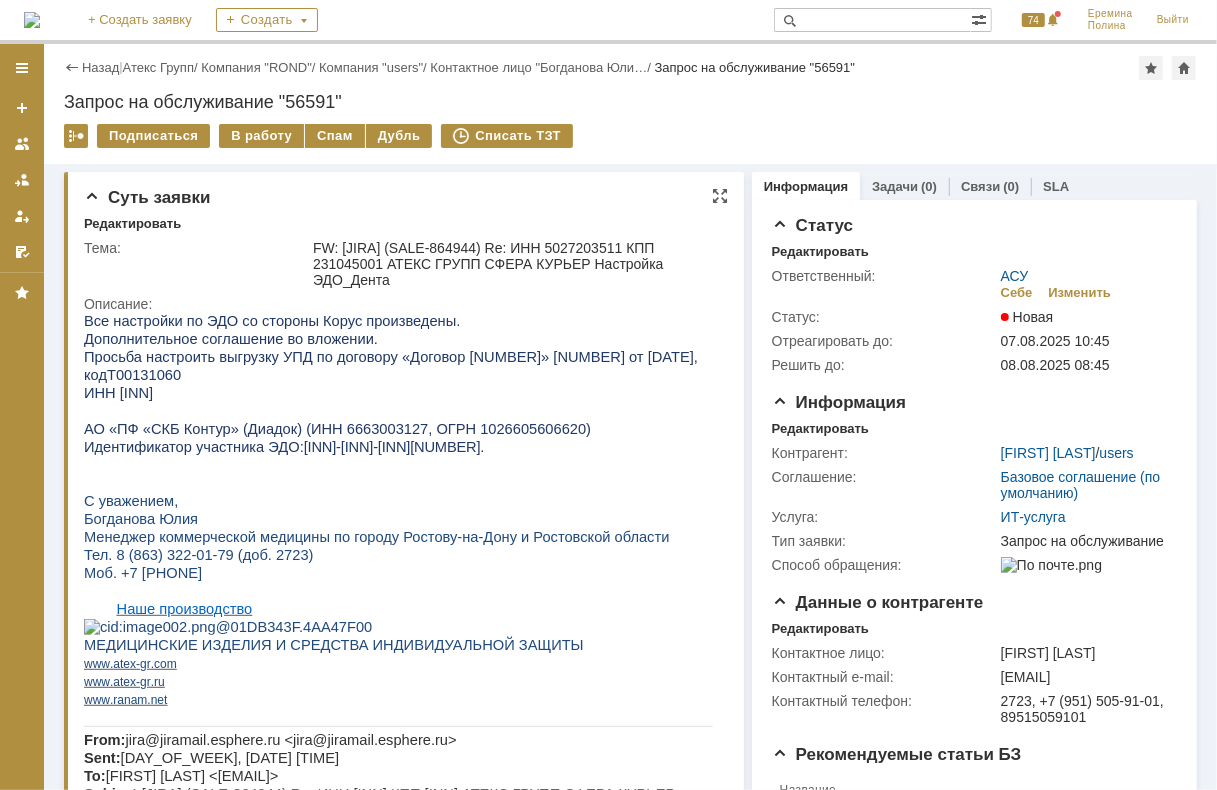click on "ИНН XXXXXXXXXX" at bounding box center (117, 392) 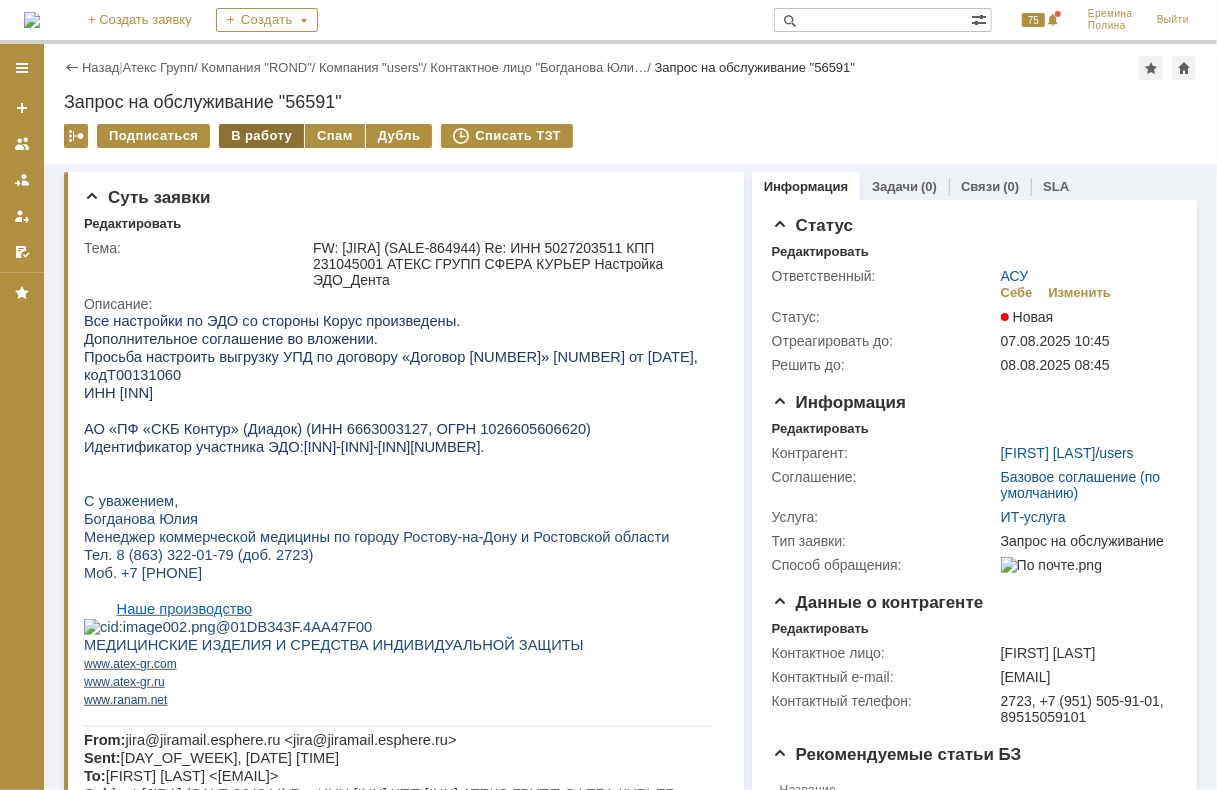 click on "В работу" at bounding box center (261, 136) 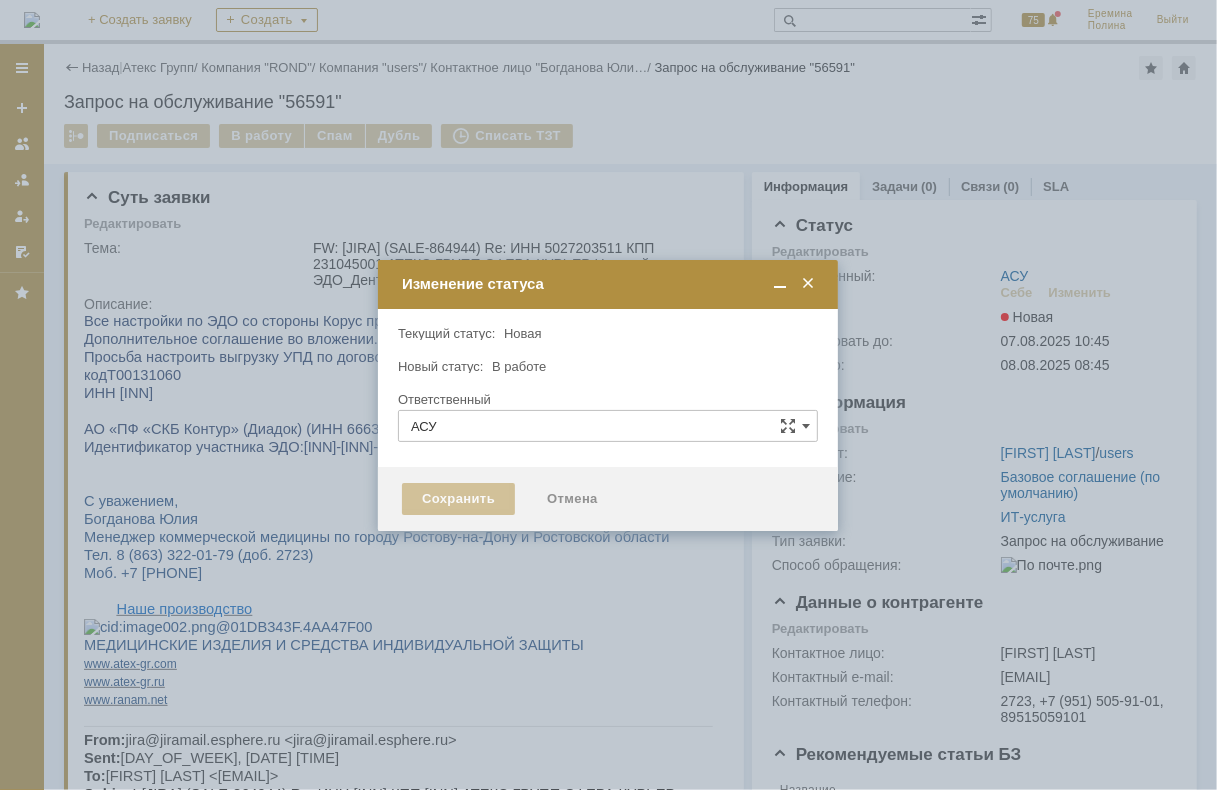 type on "[LAST] [FIRST]" 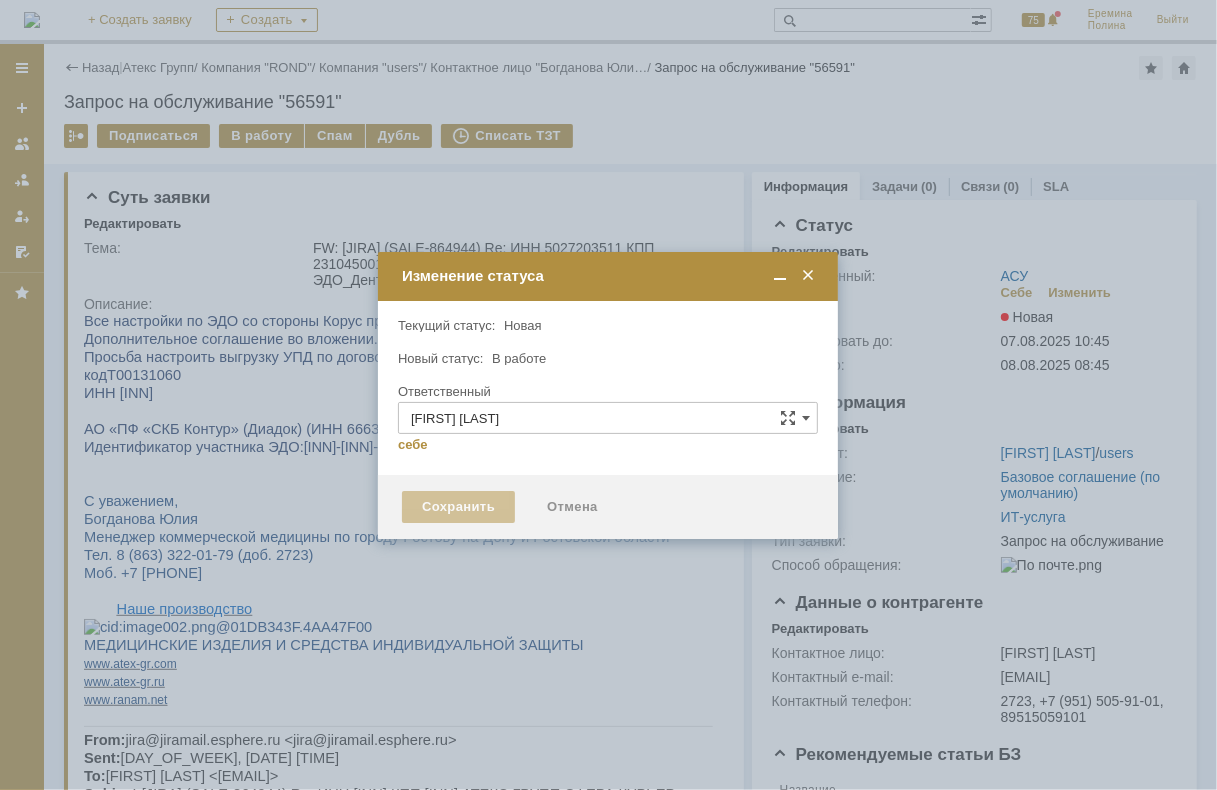 type 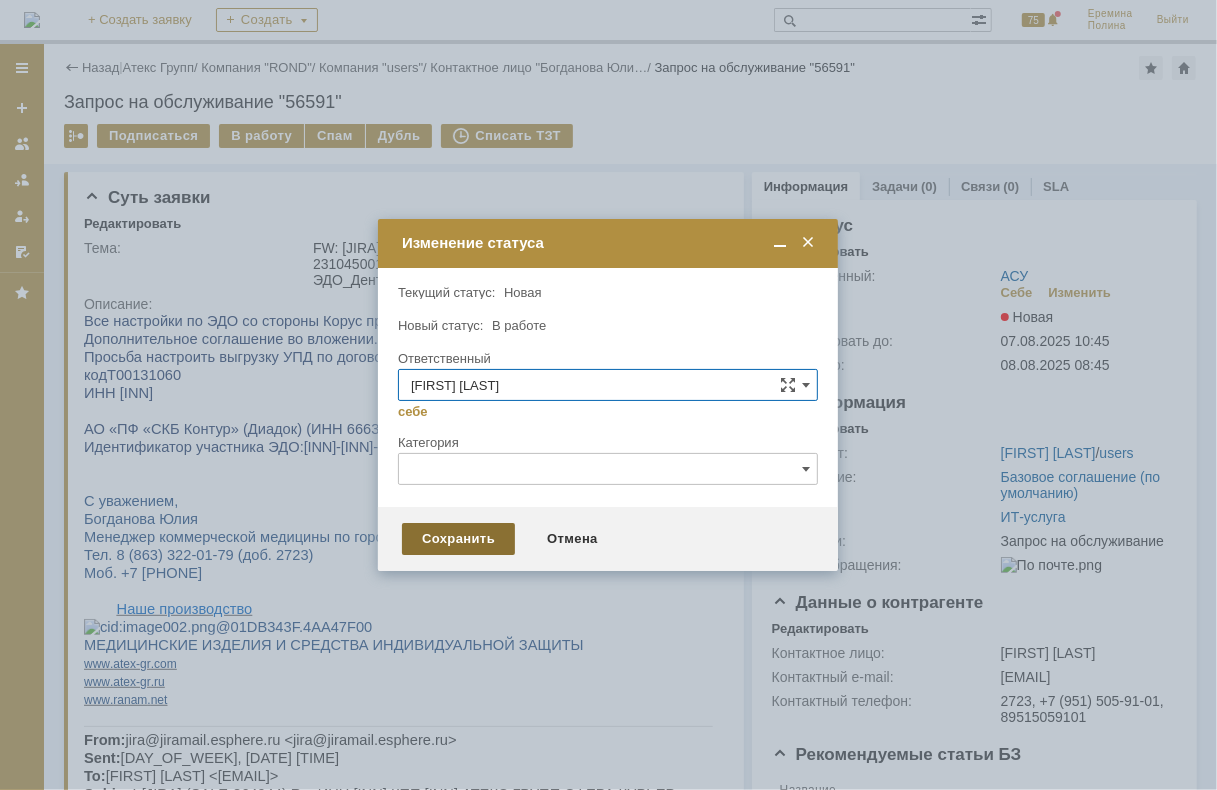 click on "Сохранить" at bounding box center [458, 539] 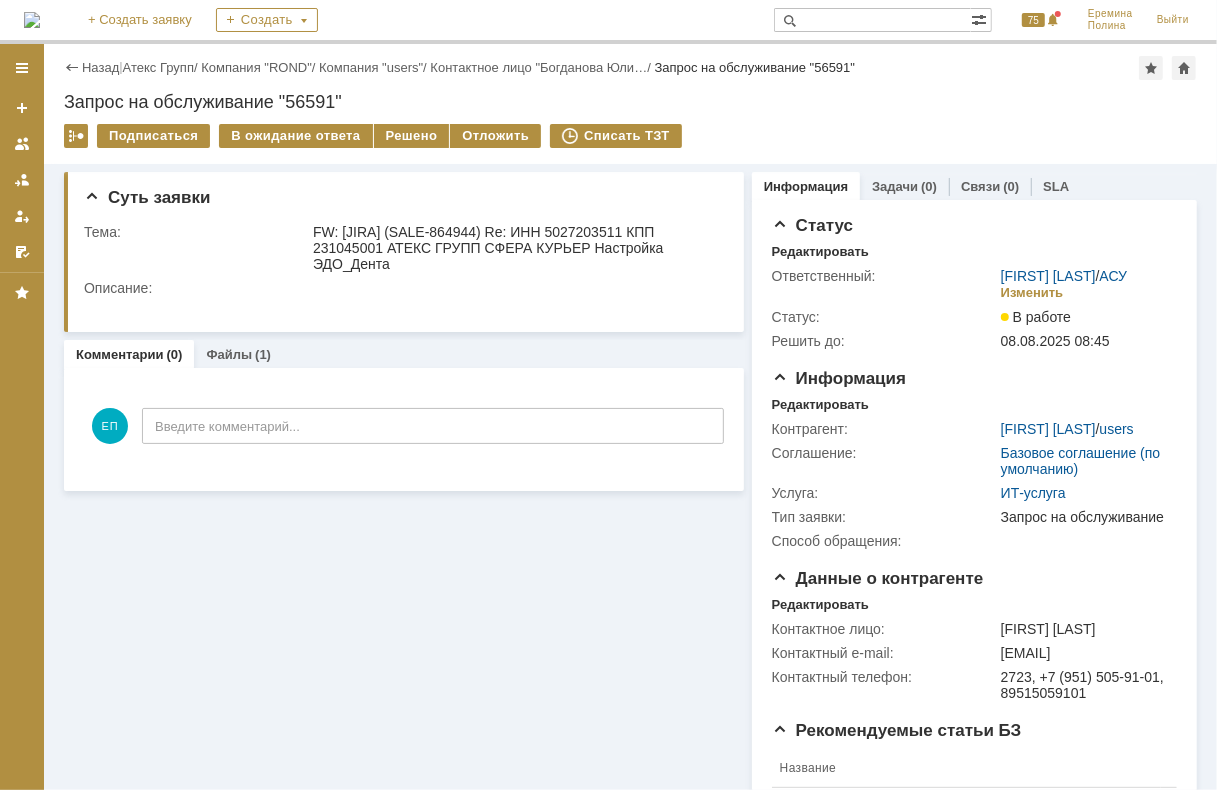 scroll, scrollTop: 0, scrollLeft: 0, axis: both 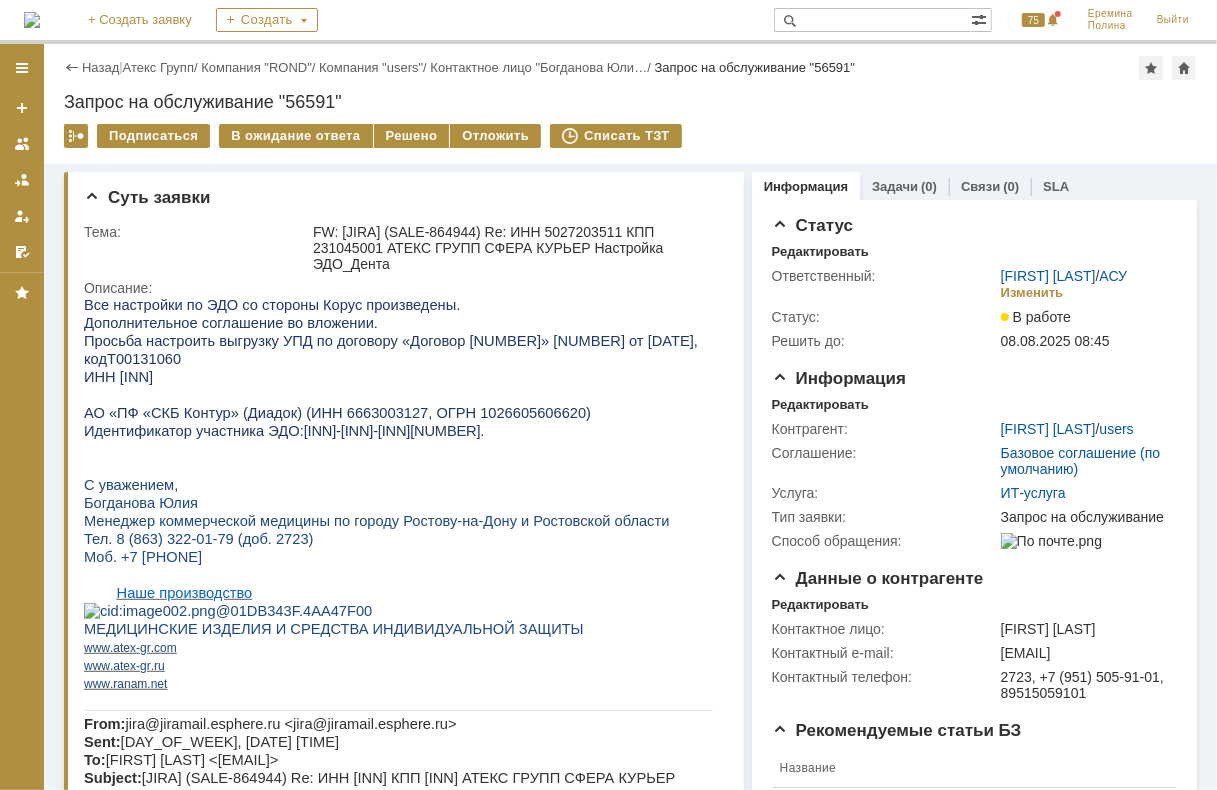 click on "ИНН XXXXXXXXXX" at bounding box center (117, 376) 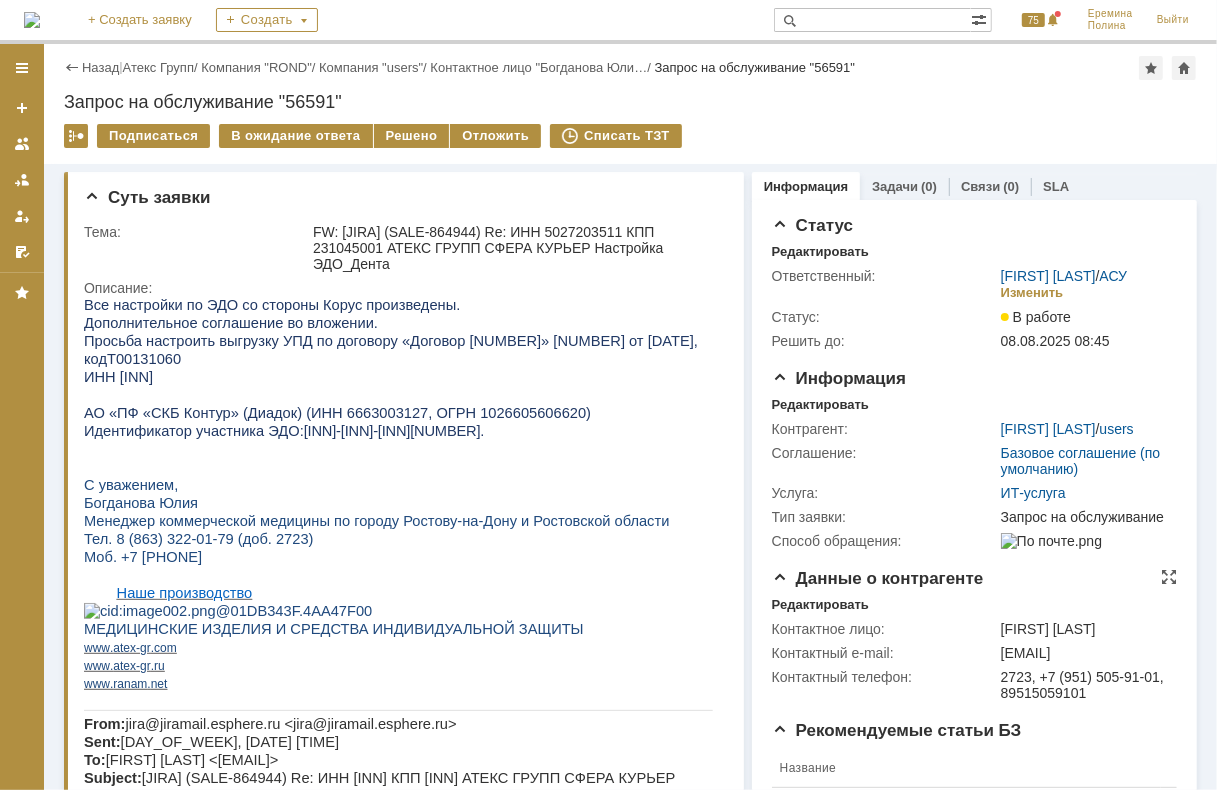 copy on "XXXXXXXXXX" 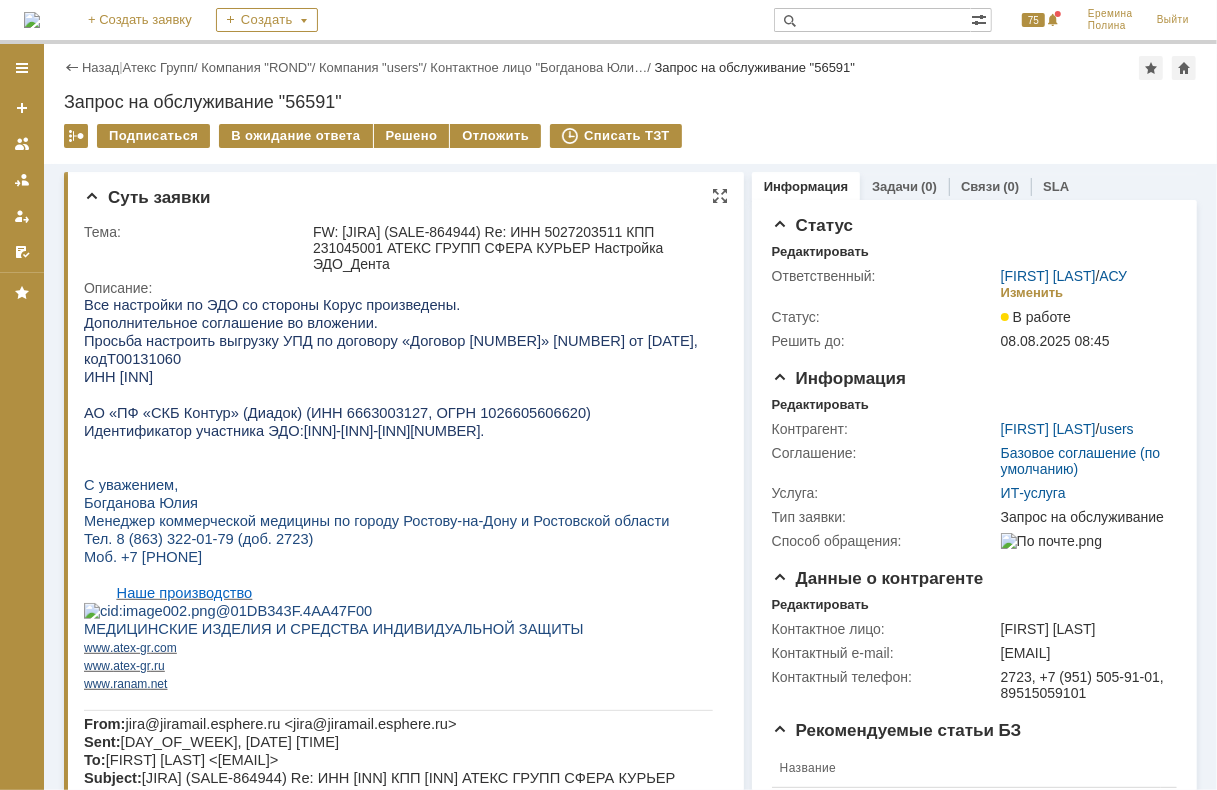 copy on "XXXXXXXXXX" 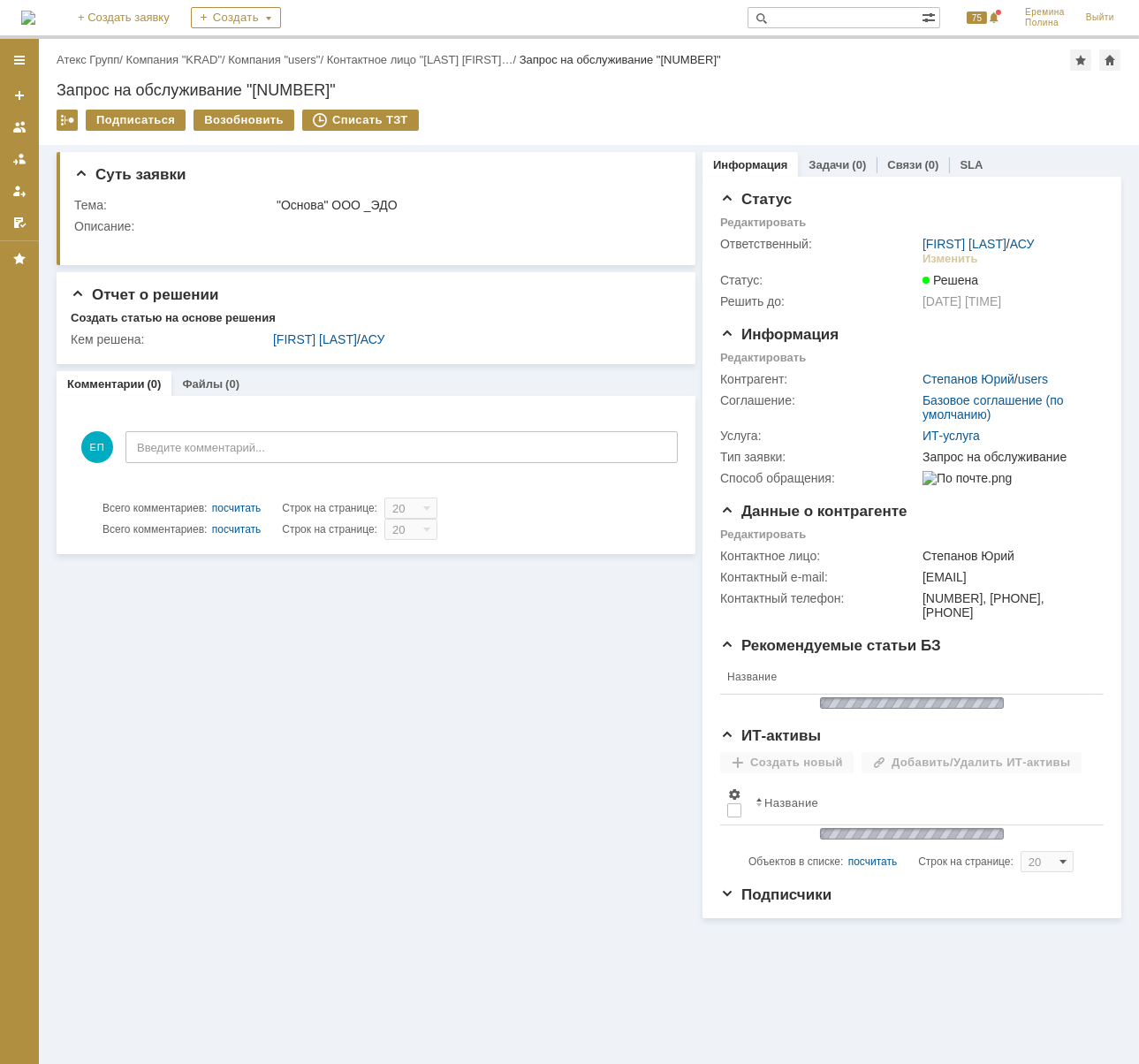 scroll, scrollTop: 0, scrollLeft: 0, axis: both 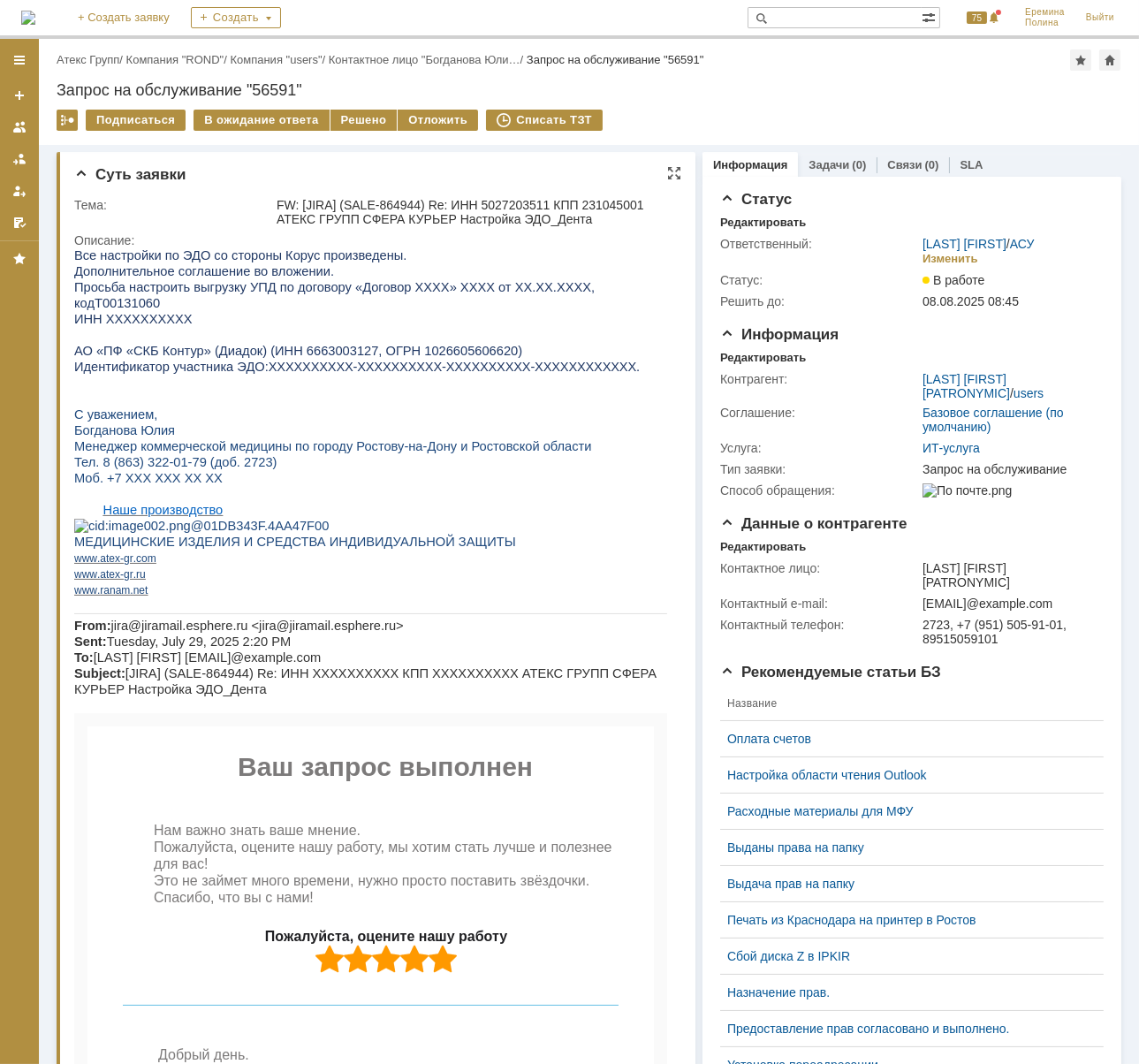 click on "ИНН XXXXXXXXXX" at bounding box center [133, 318] 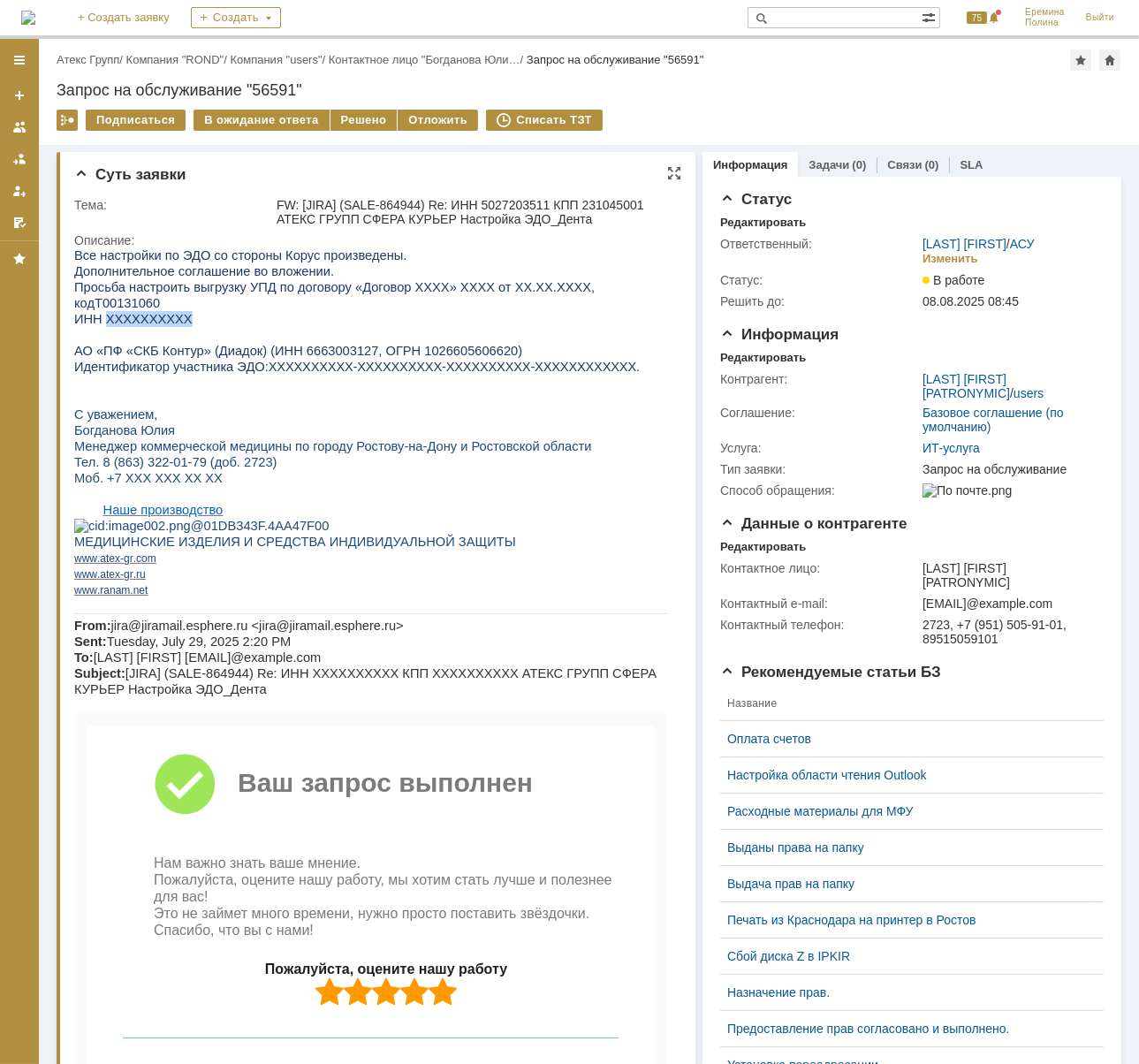 click on "ИНН XXXXXXXXXX" at bounding box center [133, 318] 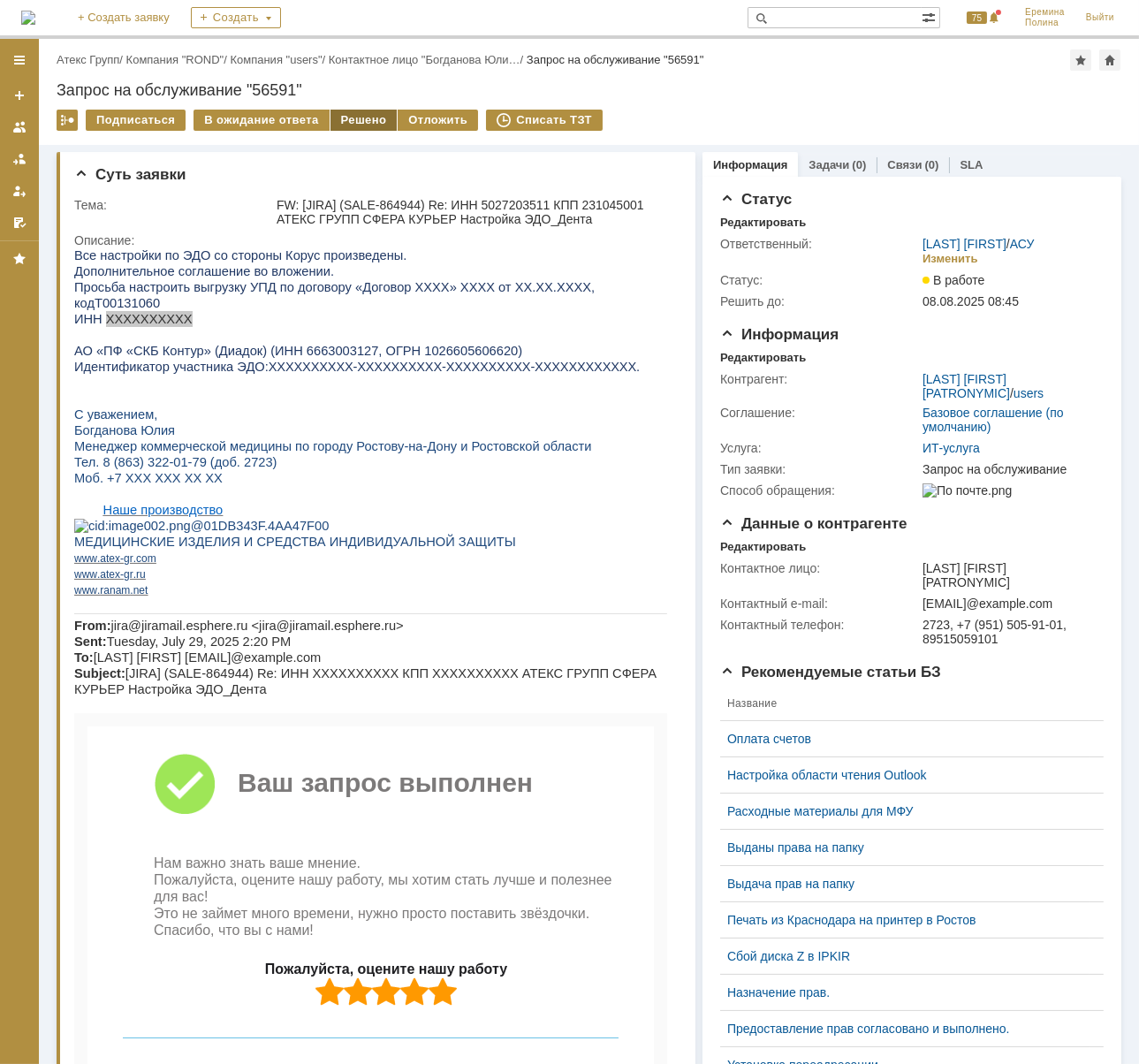 click on "Решено" at bounding box center [364, 120] 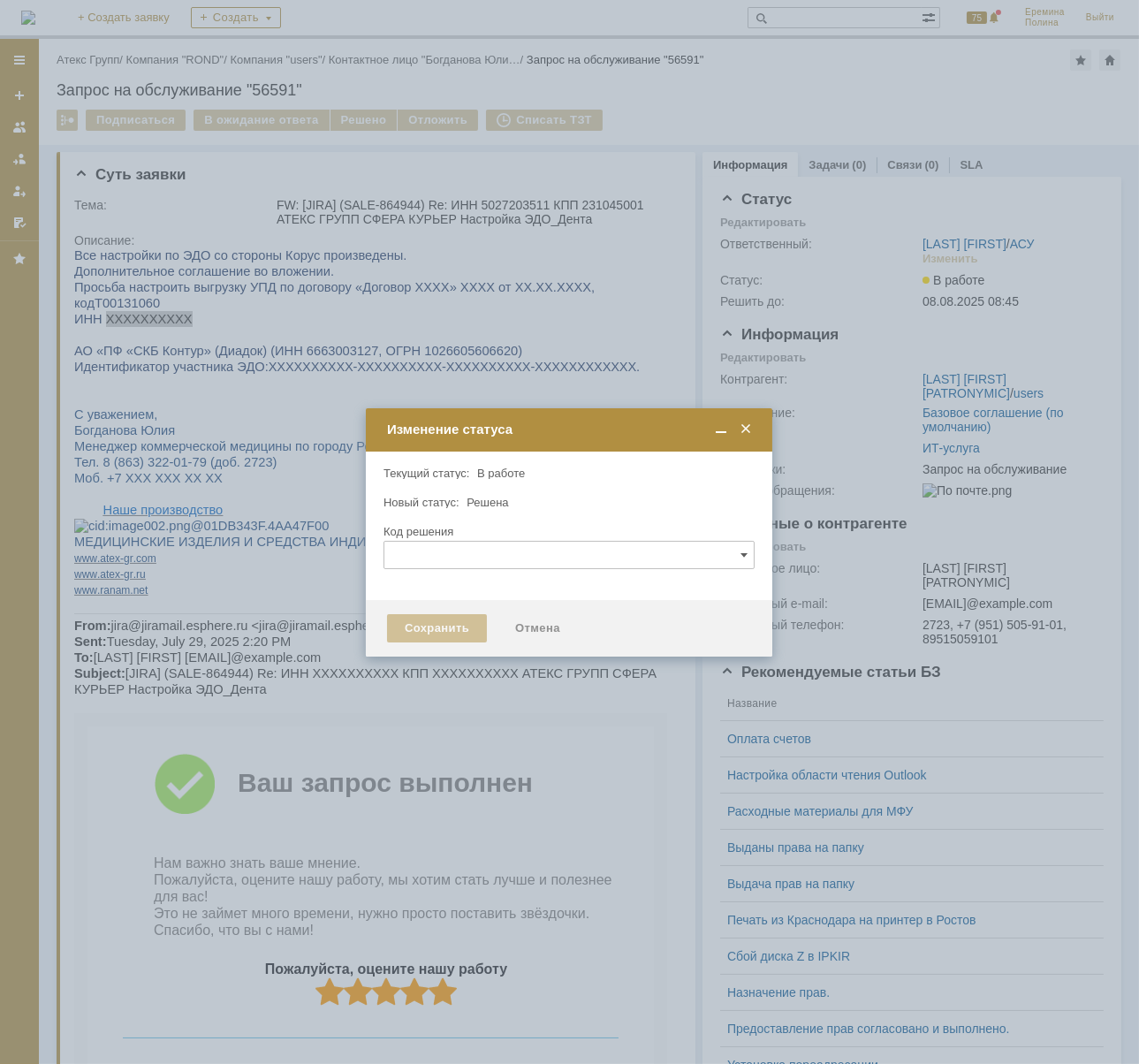 type 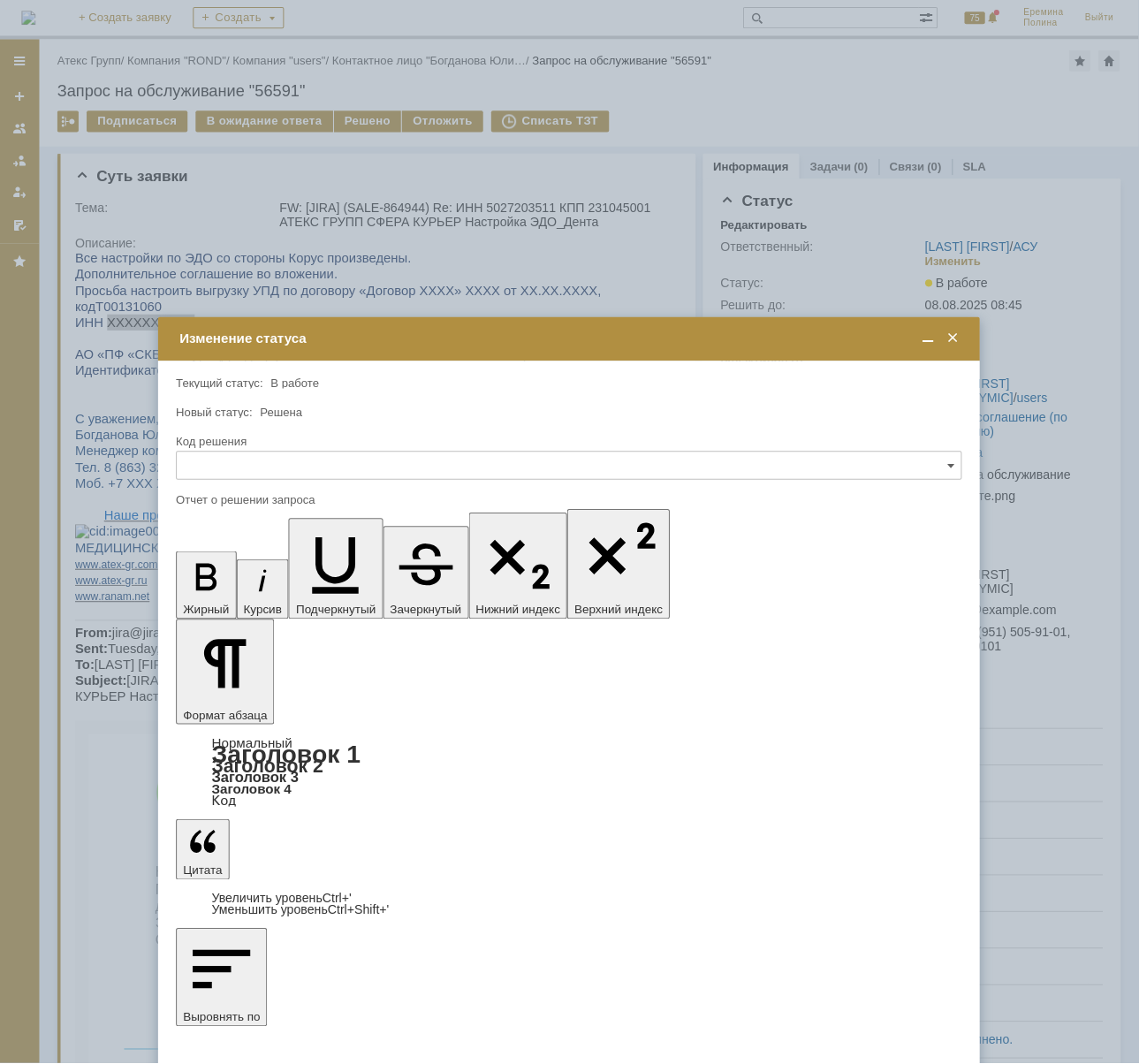 scroll, scrollTop: 0, scrollLeft: 0, axis: both 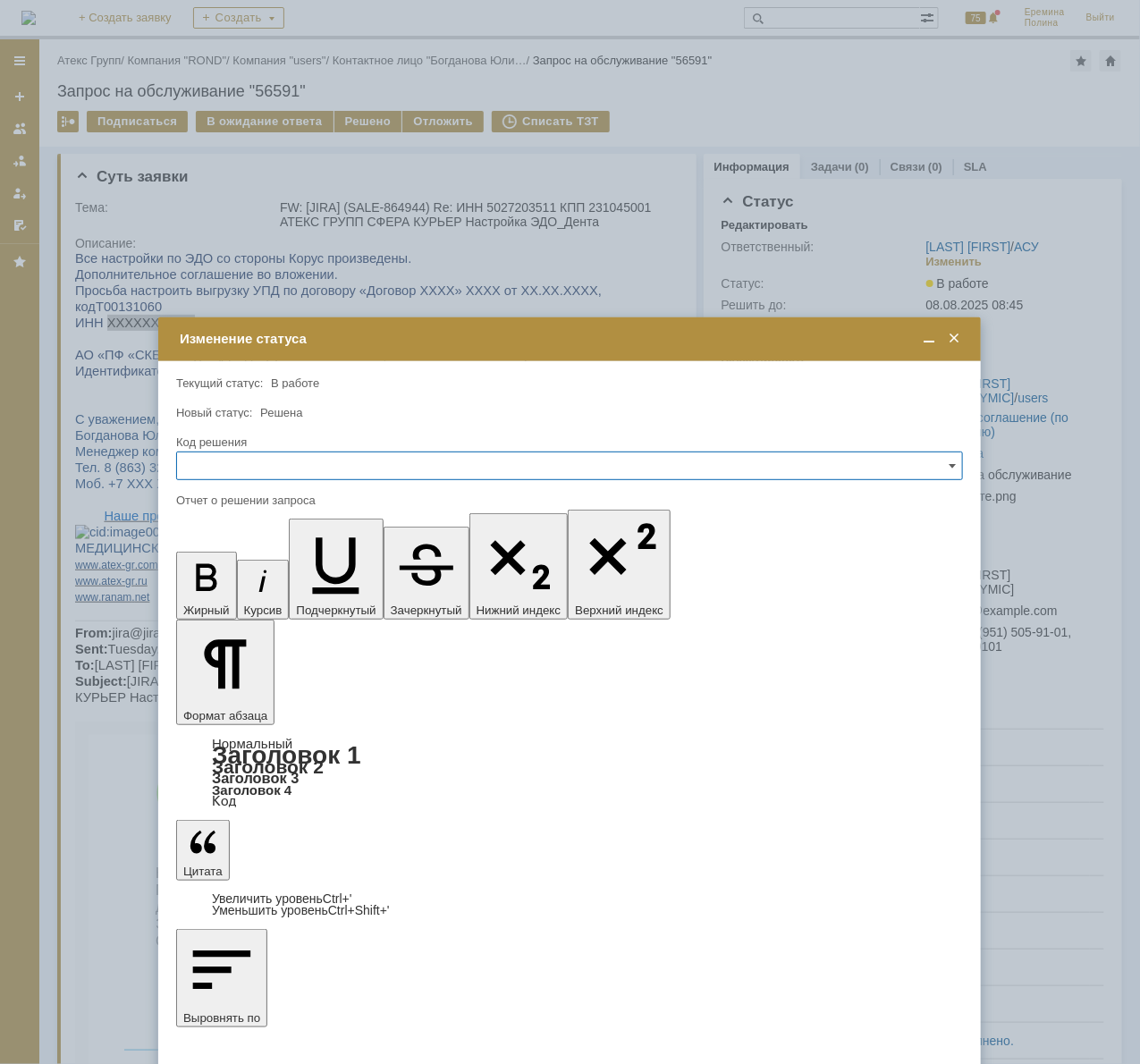 click on "Сохранить" at bounding box center [230, 1352] 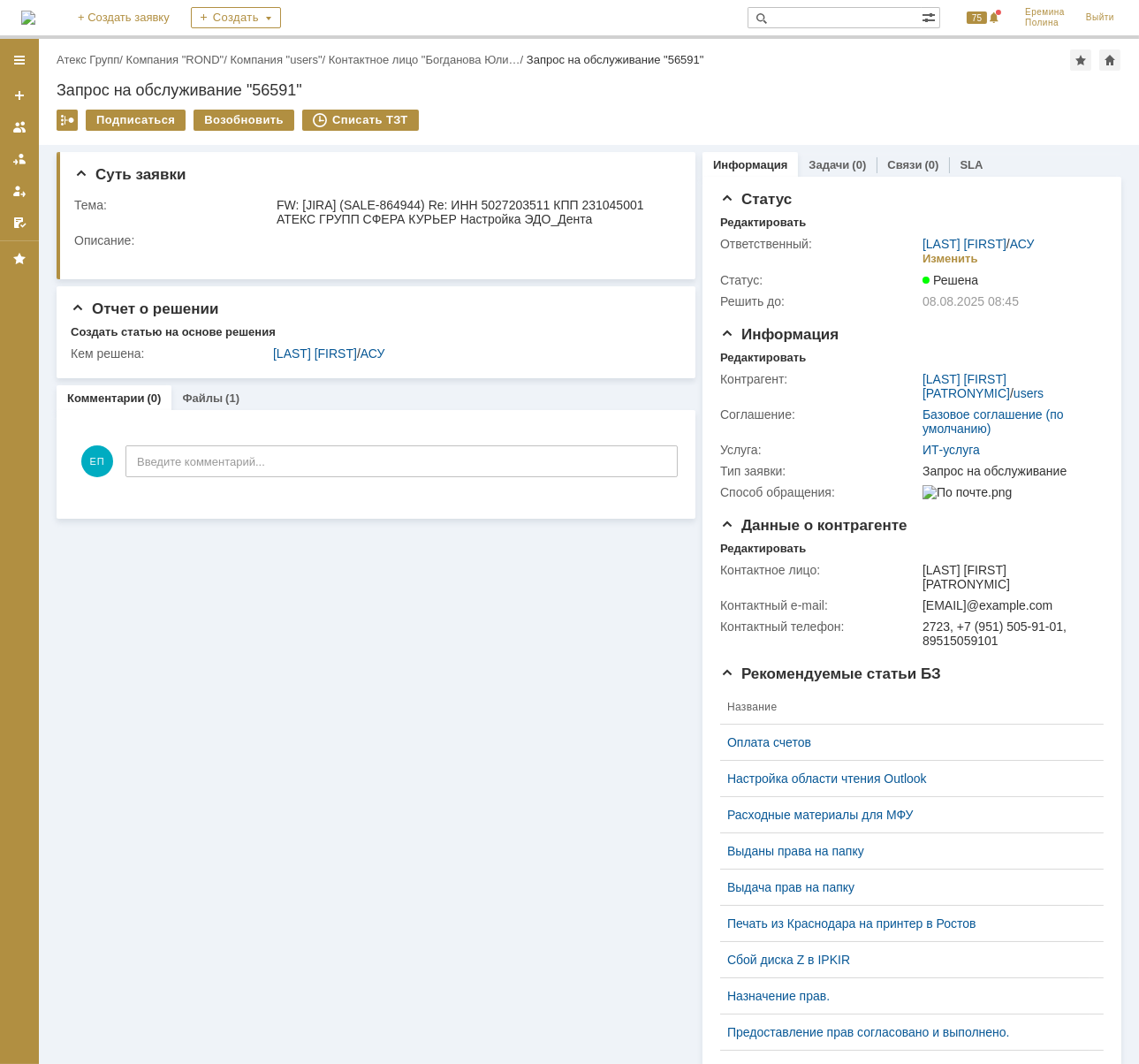 scroll, scrollTop: 0, scrollLeft: 0, axis: both 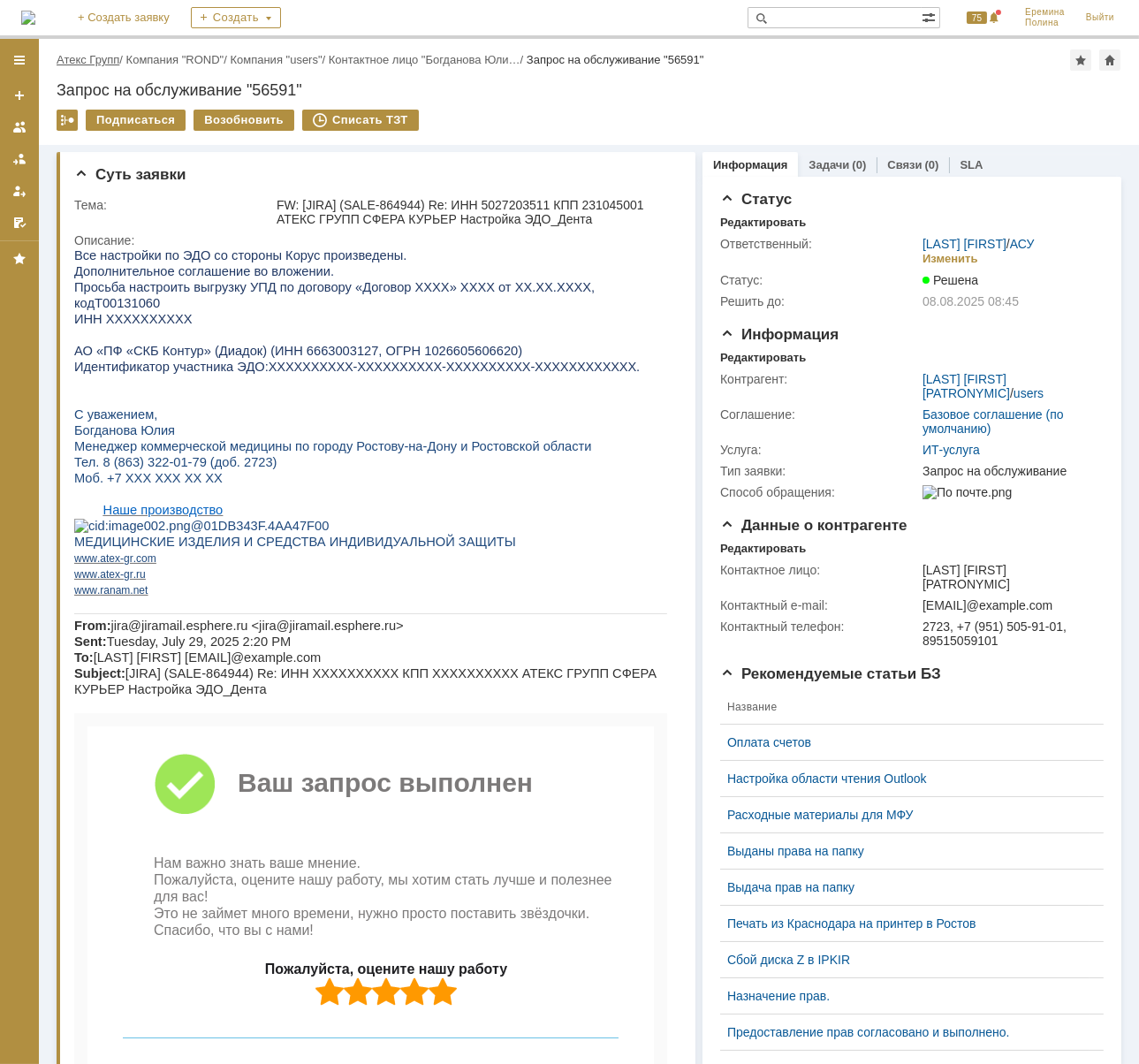 click on "Атекс Групп" at bounding box center (87, 59) 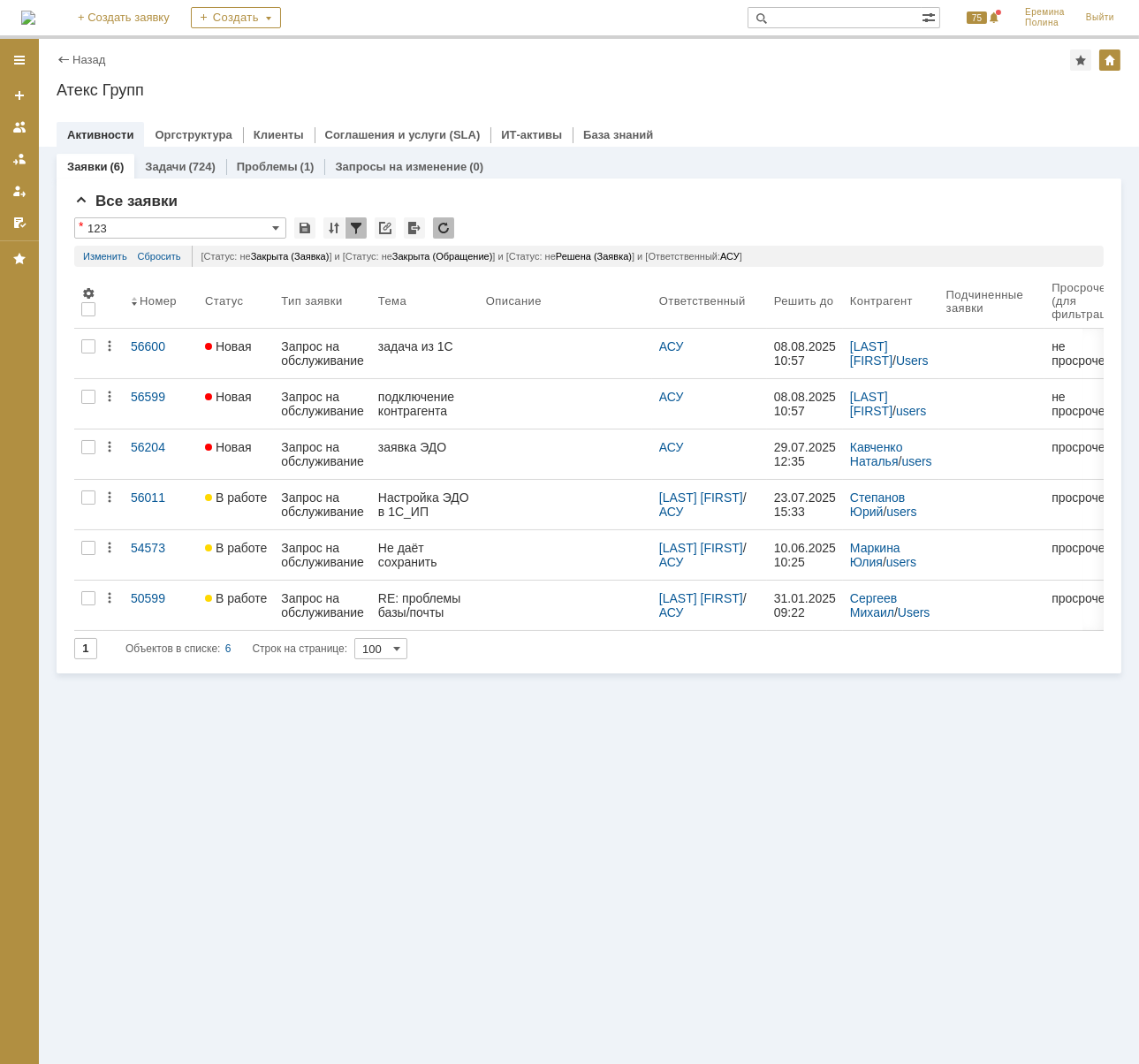 scroll, scrollTop: 0, scrollLeft: 0, axis: both 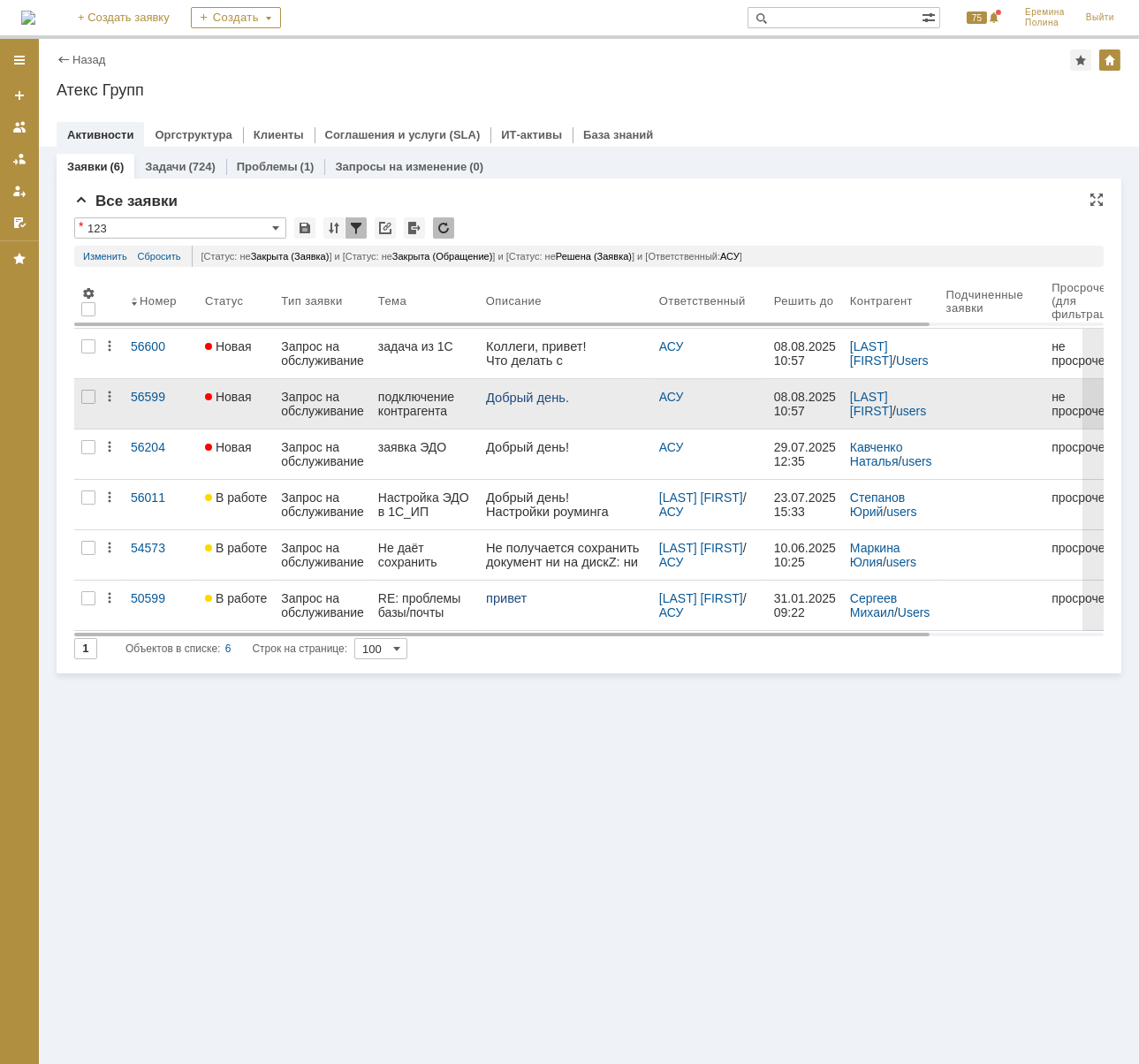 click on "подключение контрагента "РЕГИОНСНАБ" ООО" at bounding box center [425, 404] 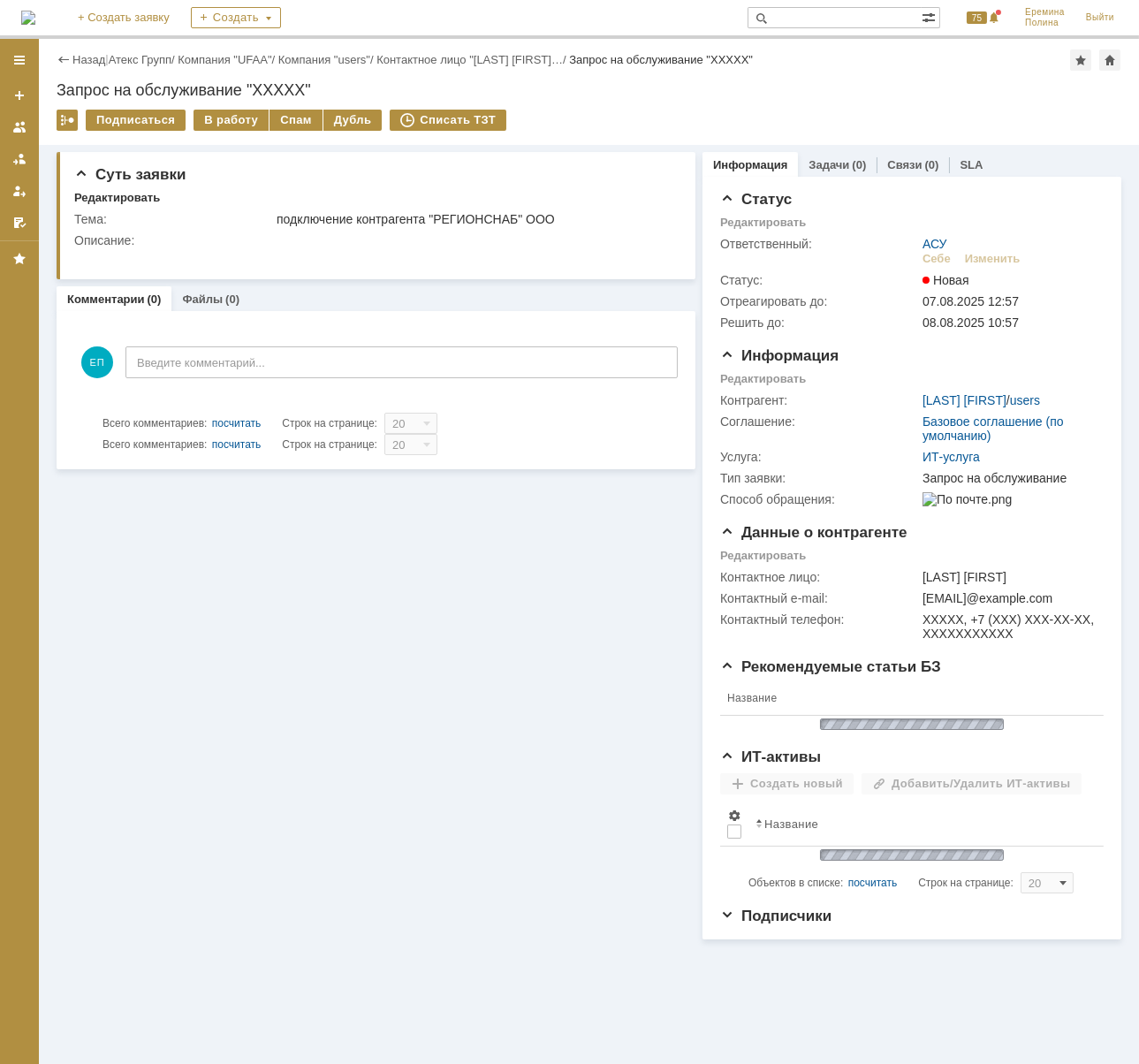 scroll, scrollTop: 0, scrollLeft: 0, axis: both 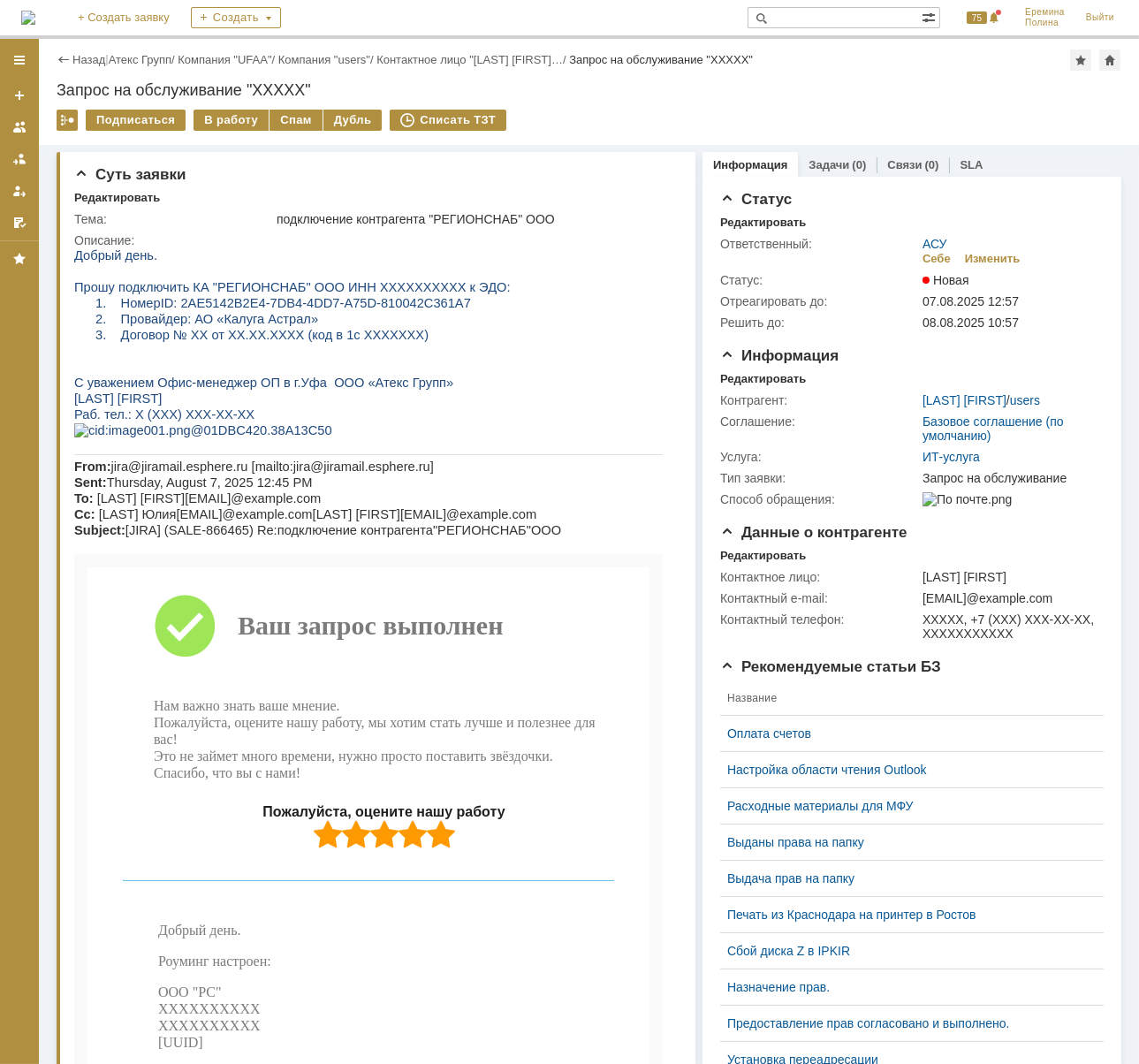 click on "Прошу подключить КА "РЕГИОНСНАБ" ООО ИНН XXXXXXXXXX к ЭДО:" at bounding box center [292, 286] 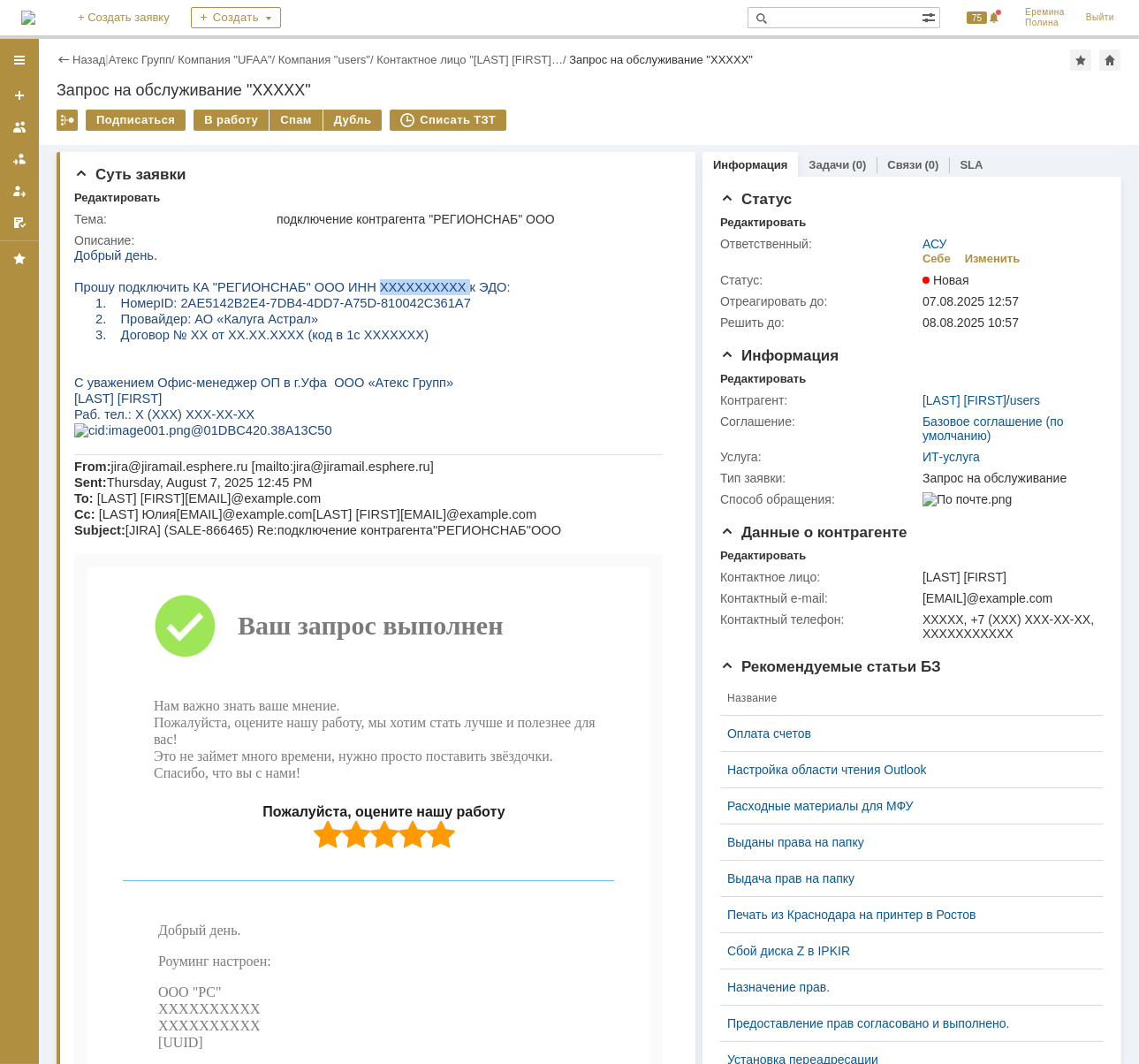 click on "Прошу подключить КА "РЕГИОНСНАБ" ООО ИНН XXXXXXXXXX к ЭДО:" at bounding box center [292, 286] 